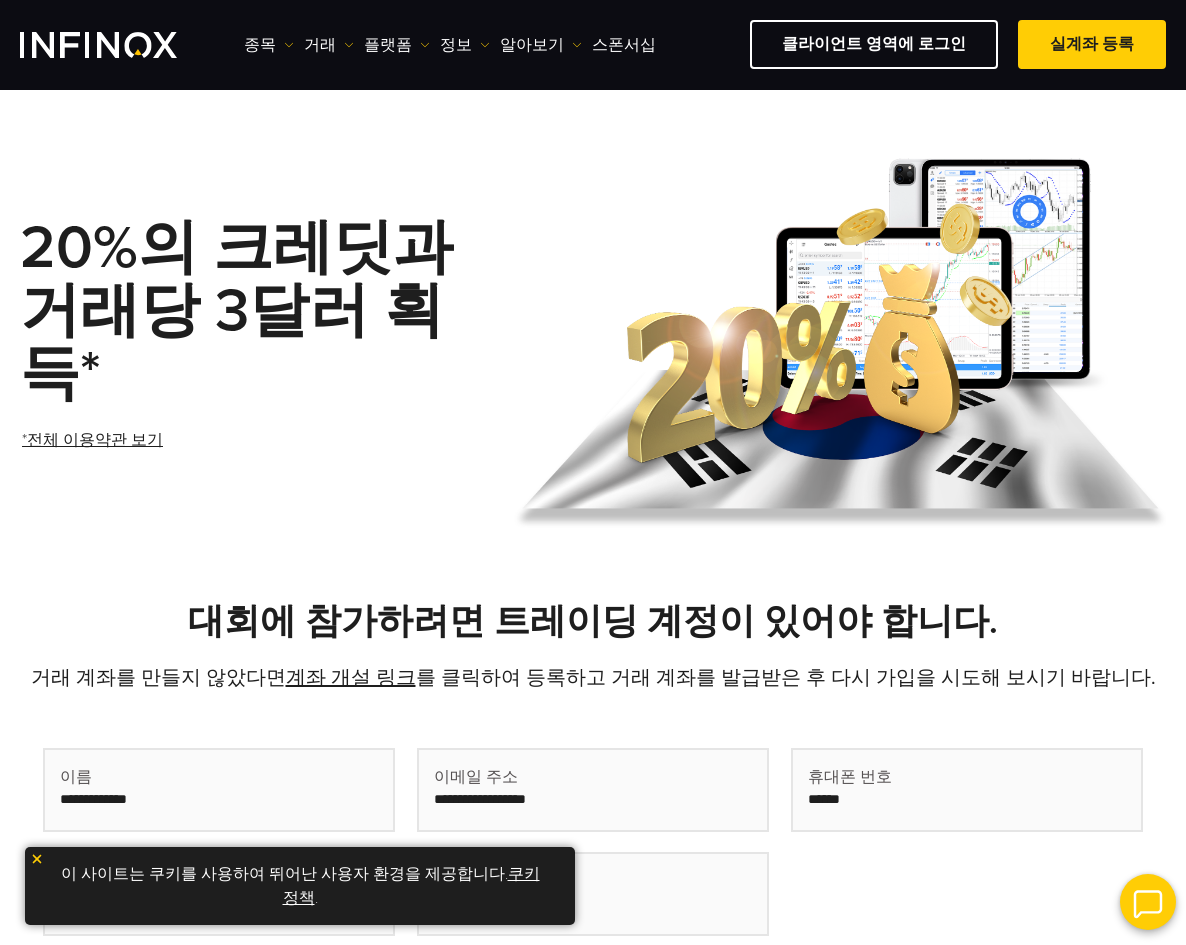 scroll, scrollTop: 500, scrollLeft: 0, axis: vertical 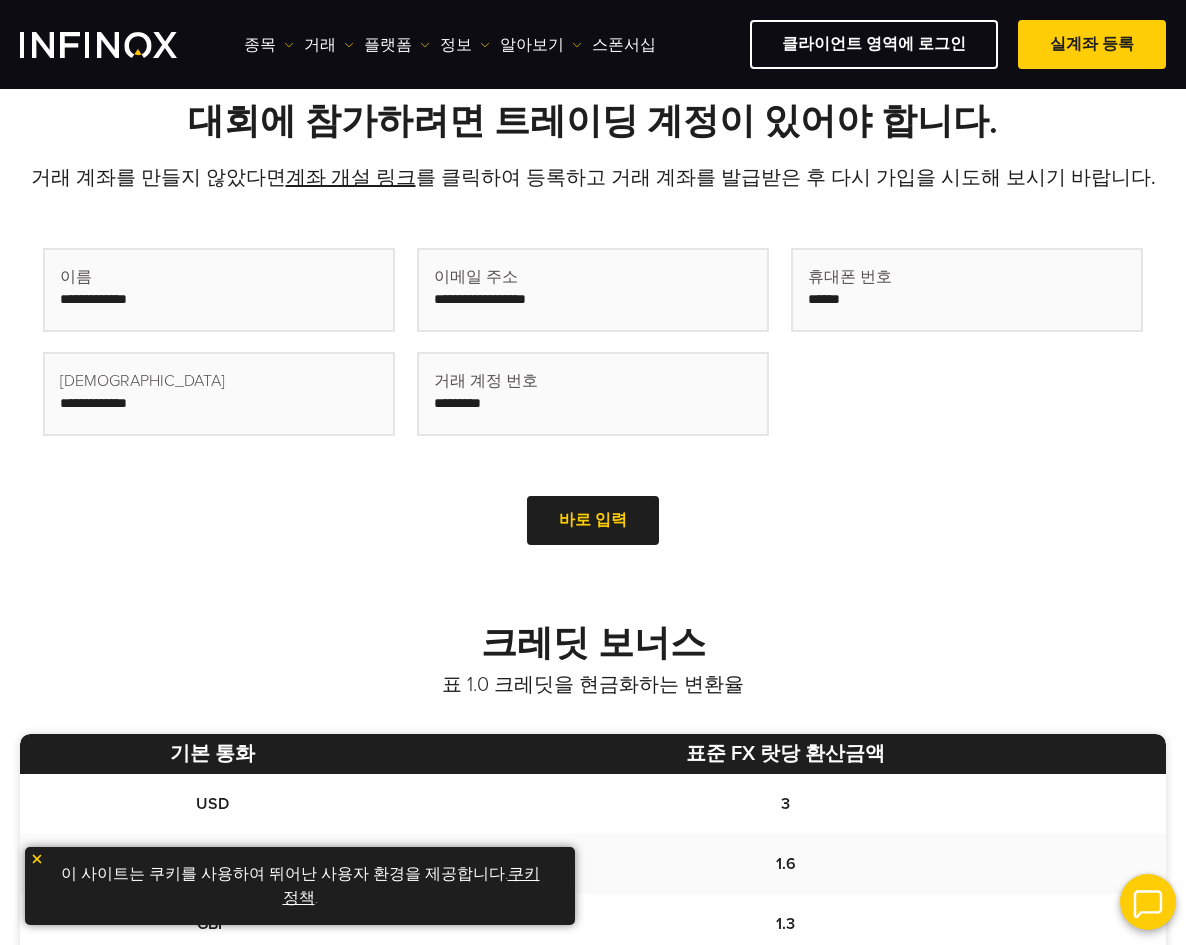 click at bounding box center (219, 290) 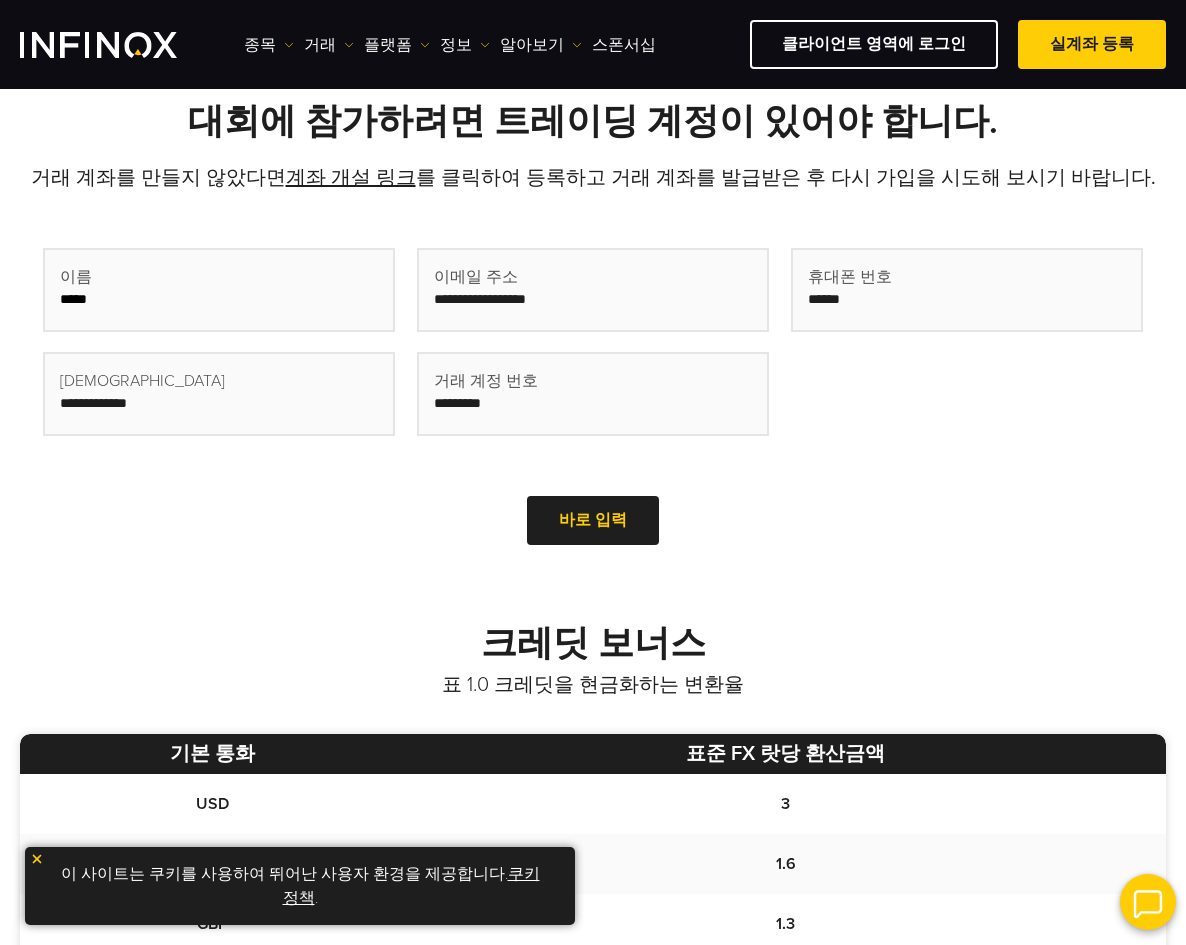 type on "****" 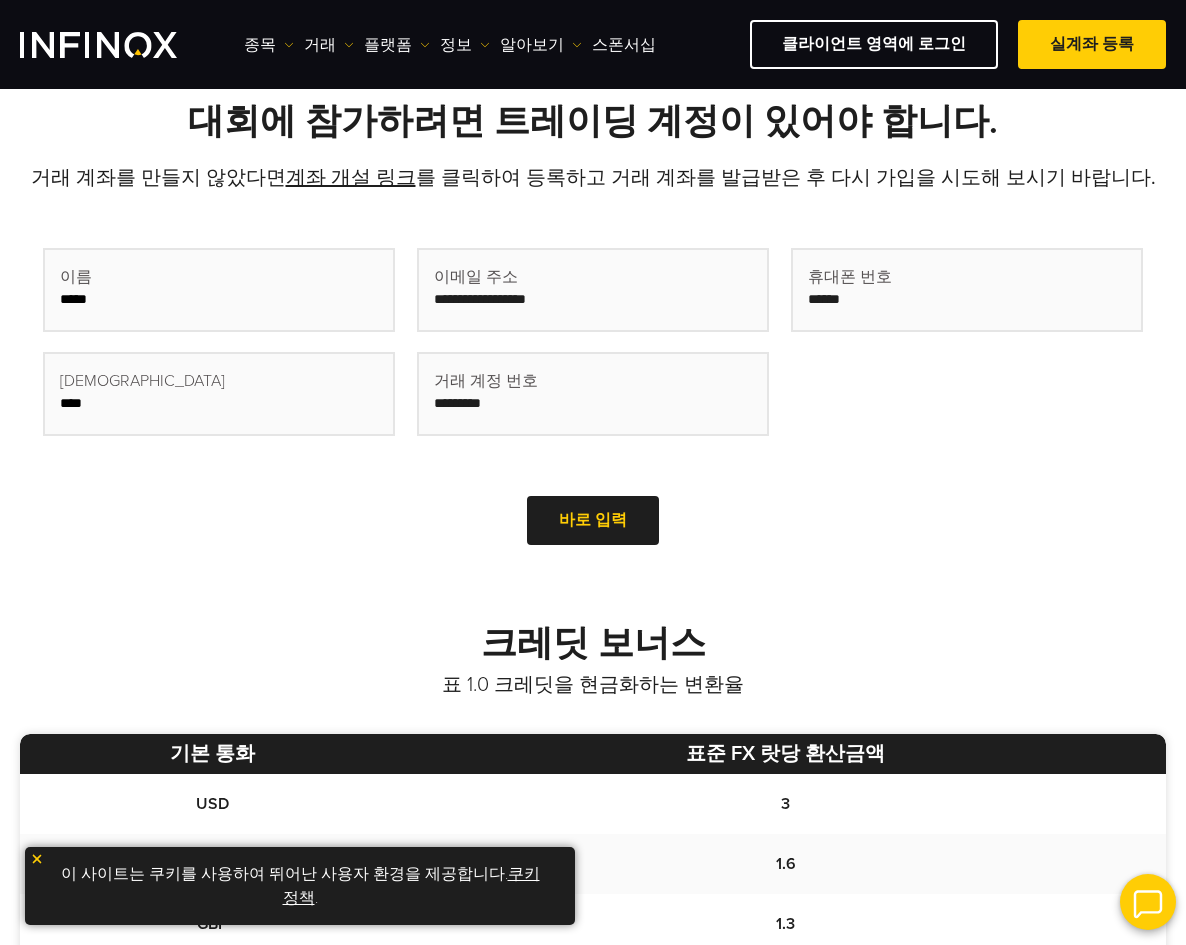 click on "***" at bounding box center (219, 394) 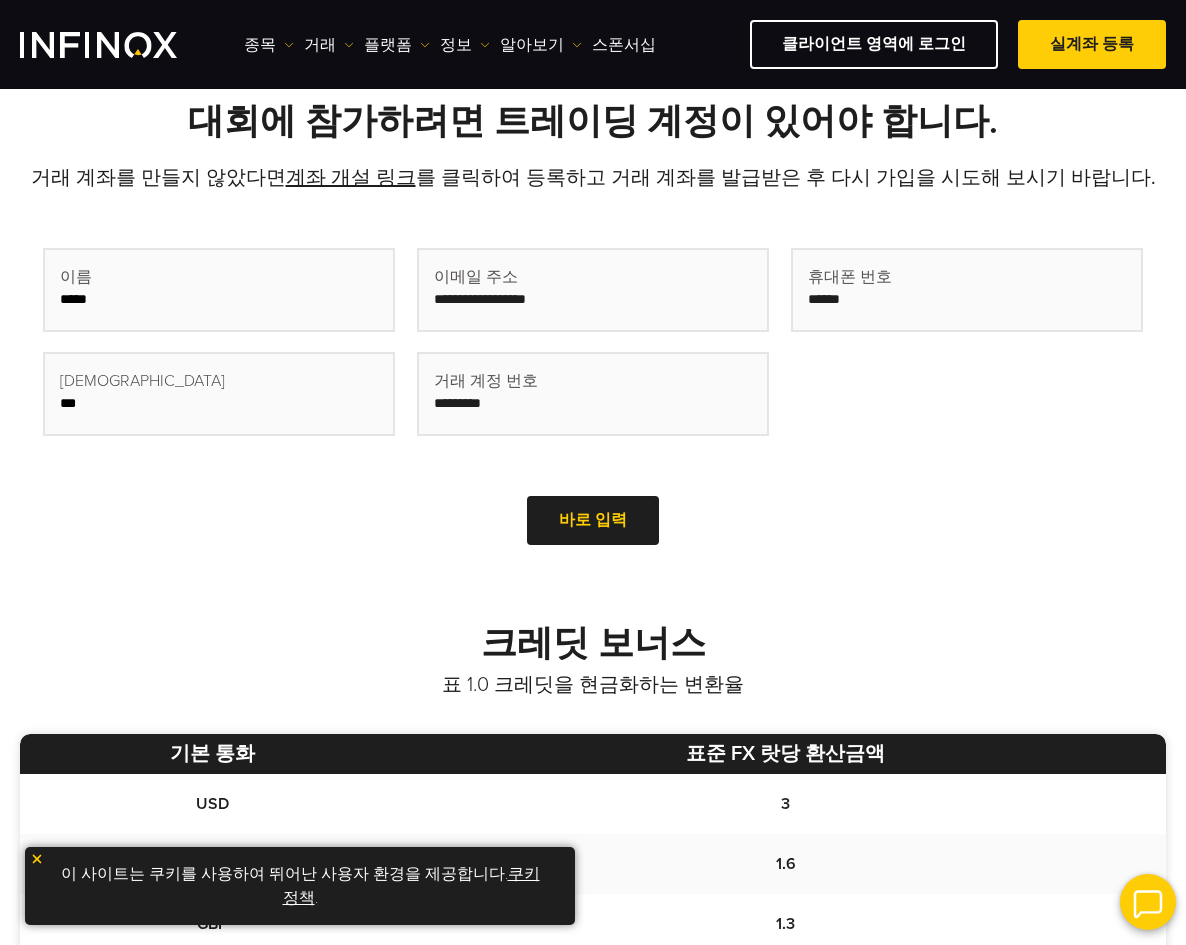 type on "***" 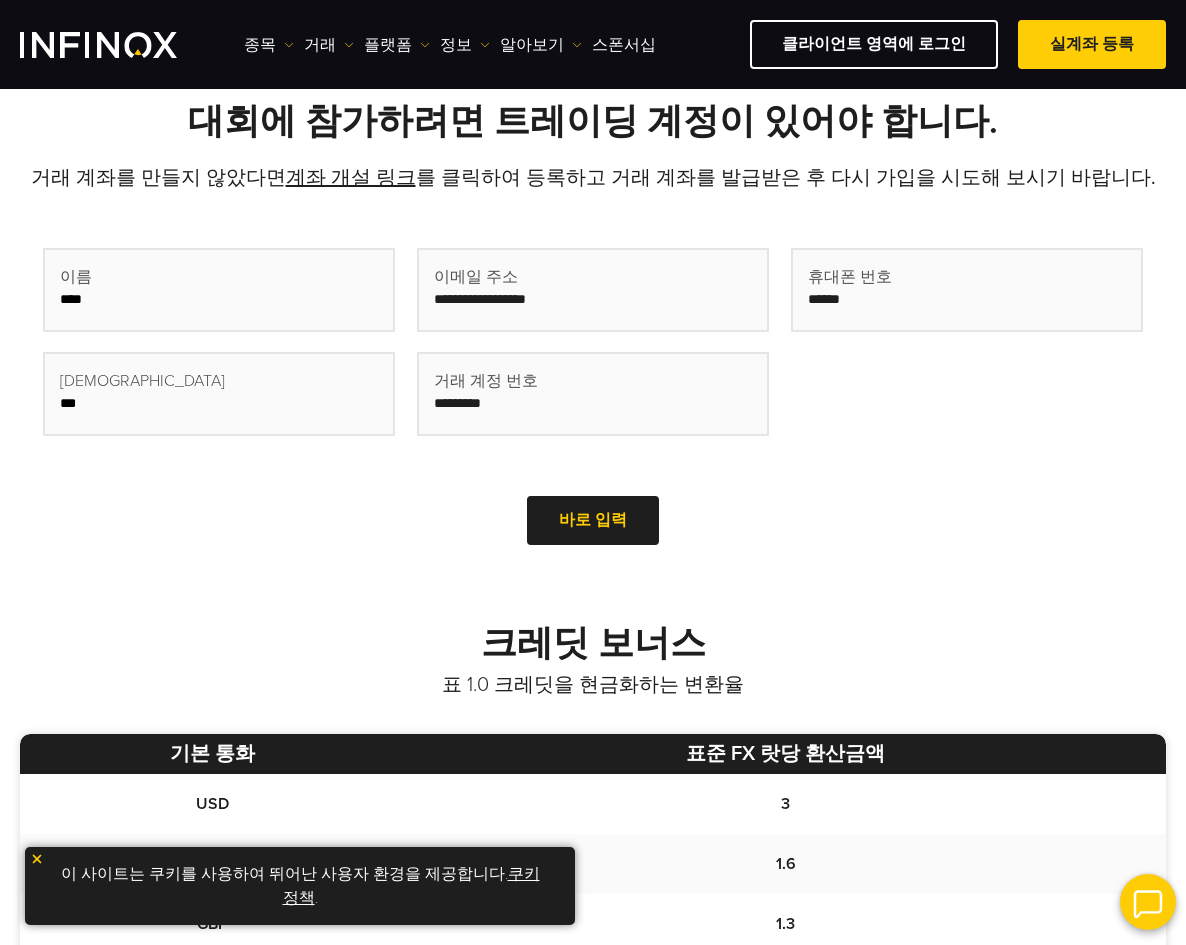 scroll, scrollTop: 0, scrollLeft: 0, axis: both 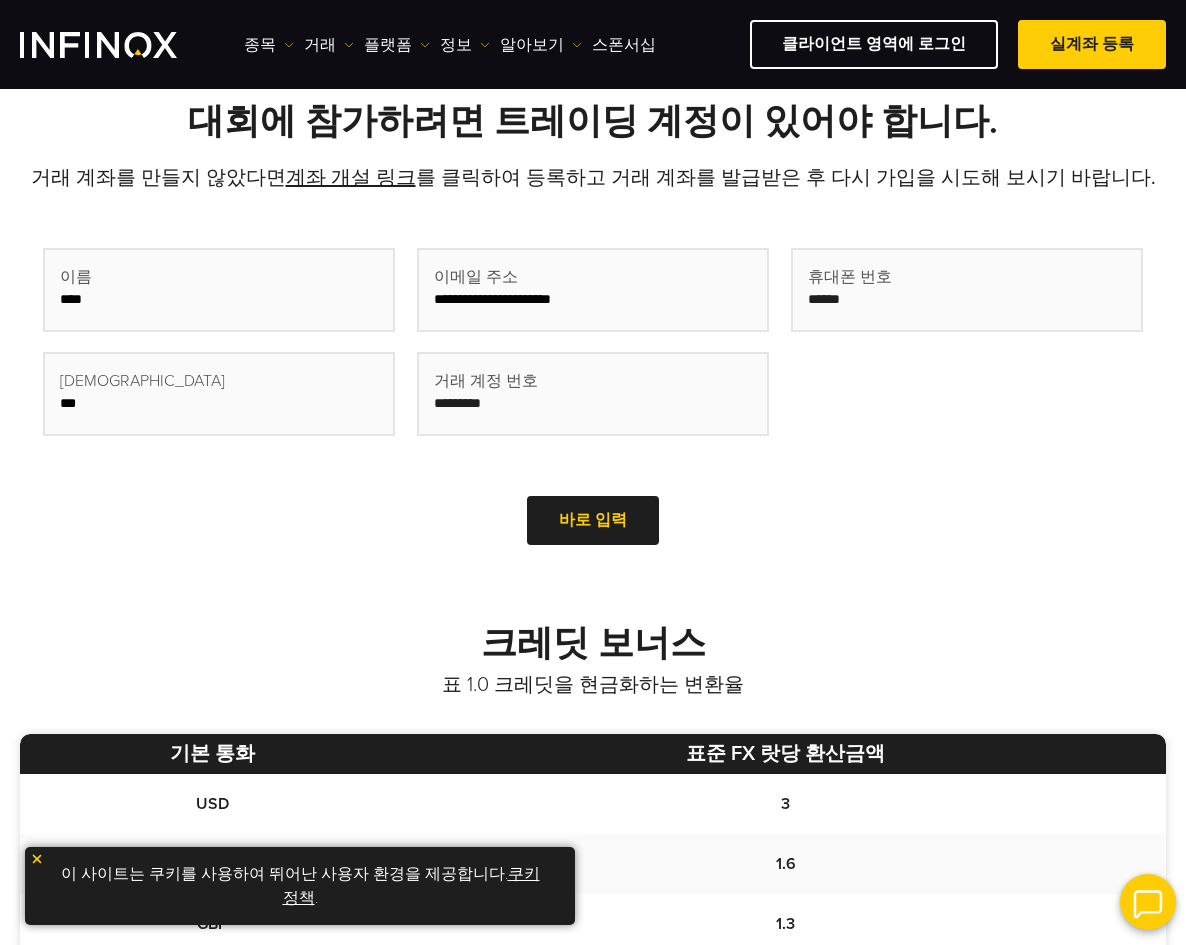 drag, startPoint x: 461, startPoint y: 302, endPoint x: -53, endPoint y: 282, distance: 514.389 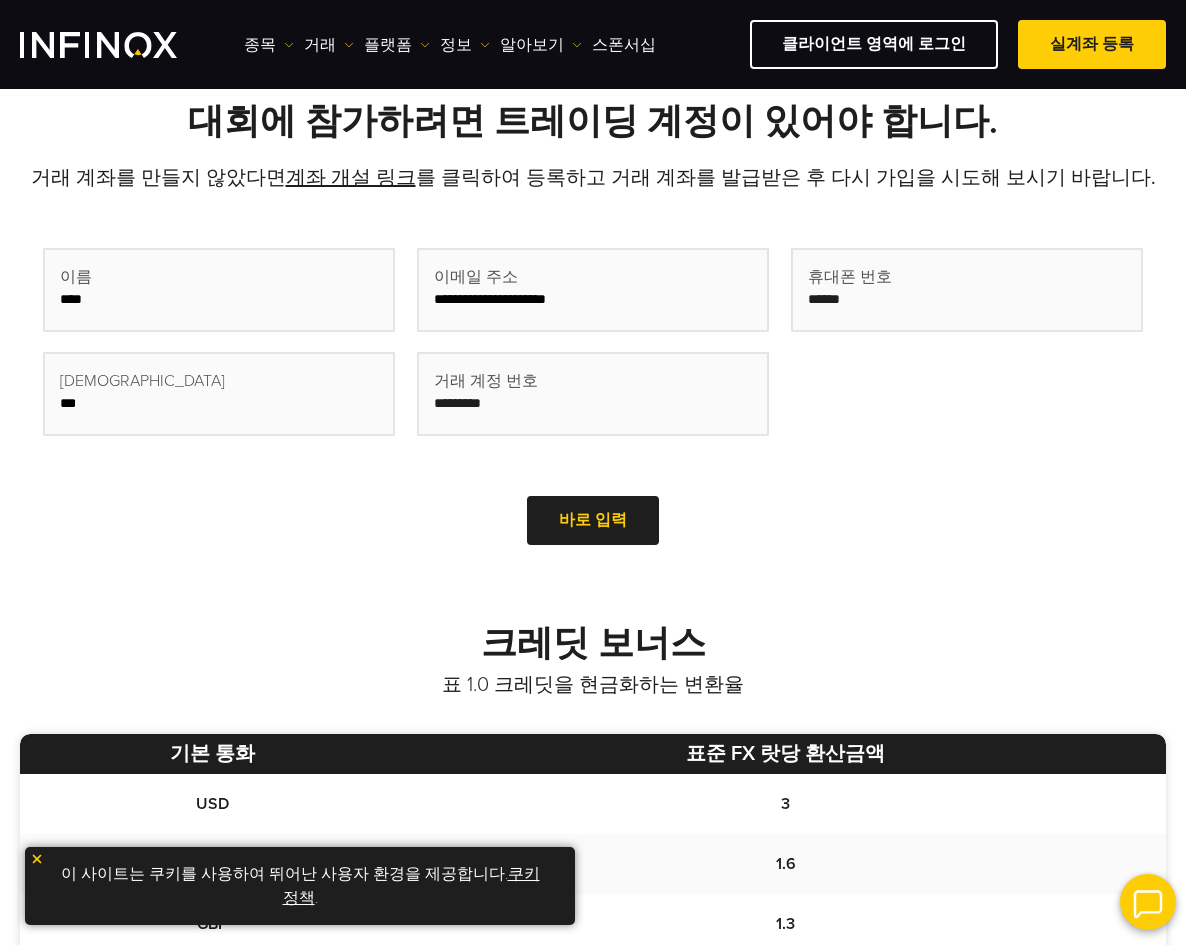 type on "**********" 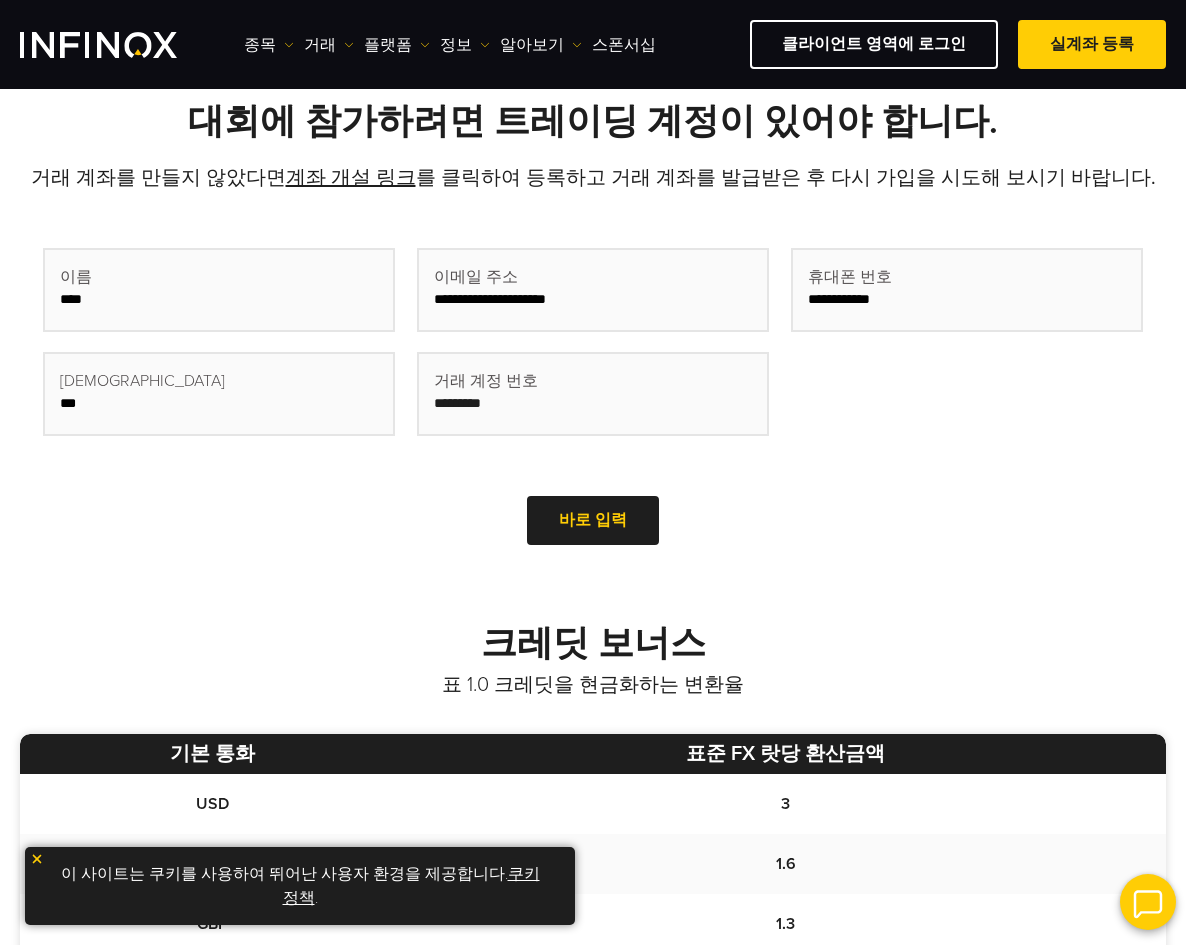 drag, startPoint x: 833, startPoint y: 305, endPoint x: -77, endPoint y: 283, distance: 910.26587 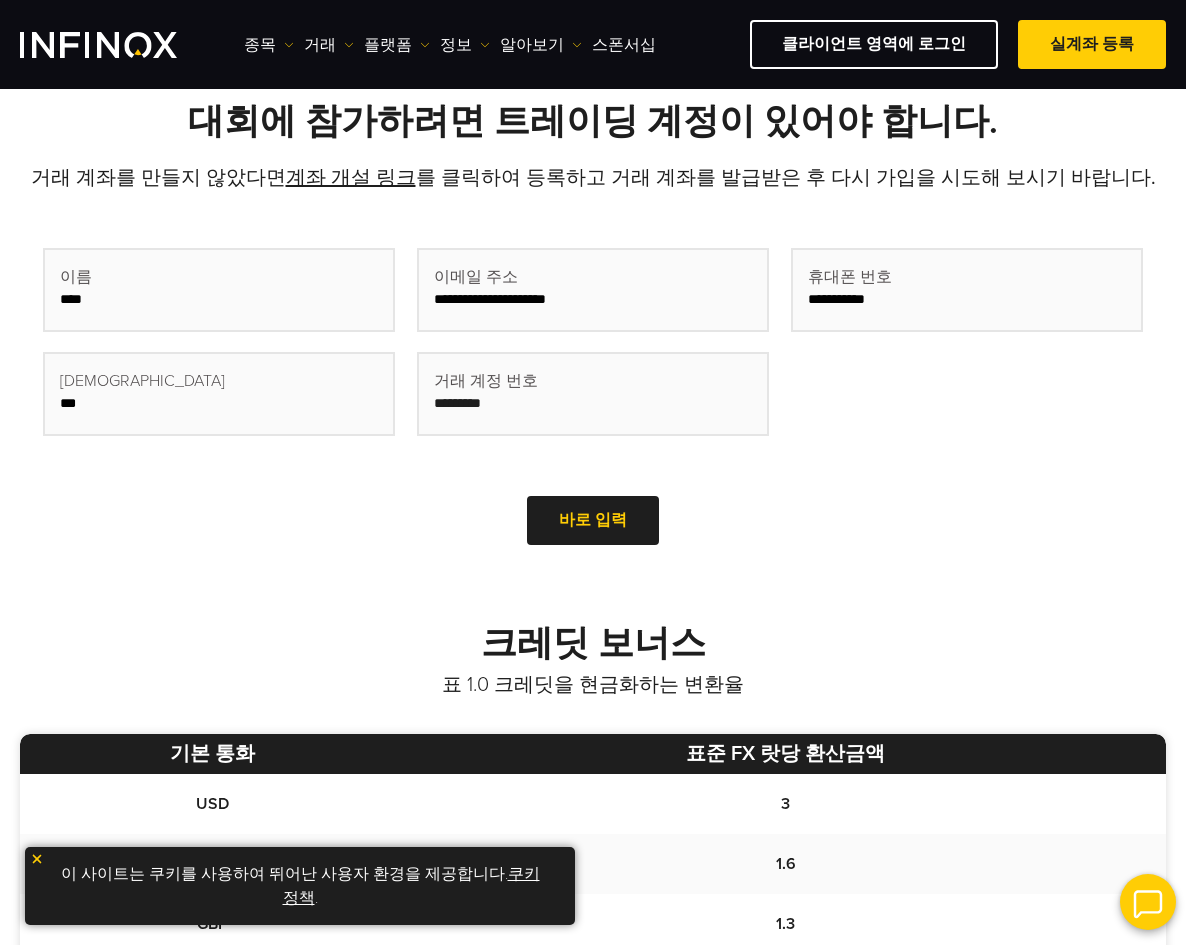 type on "**********" 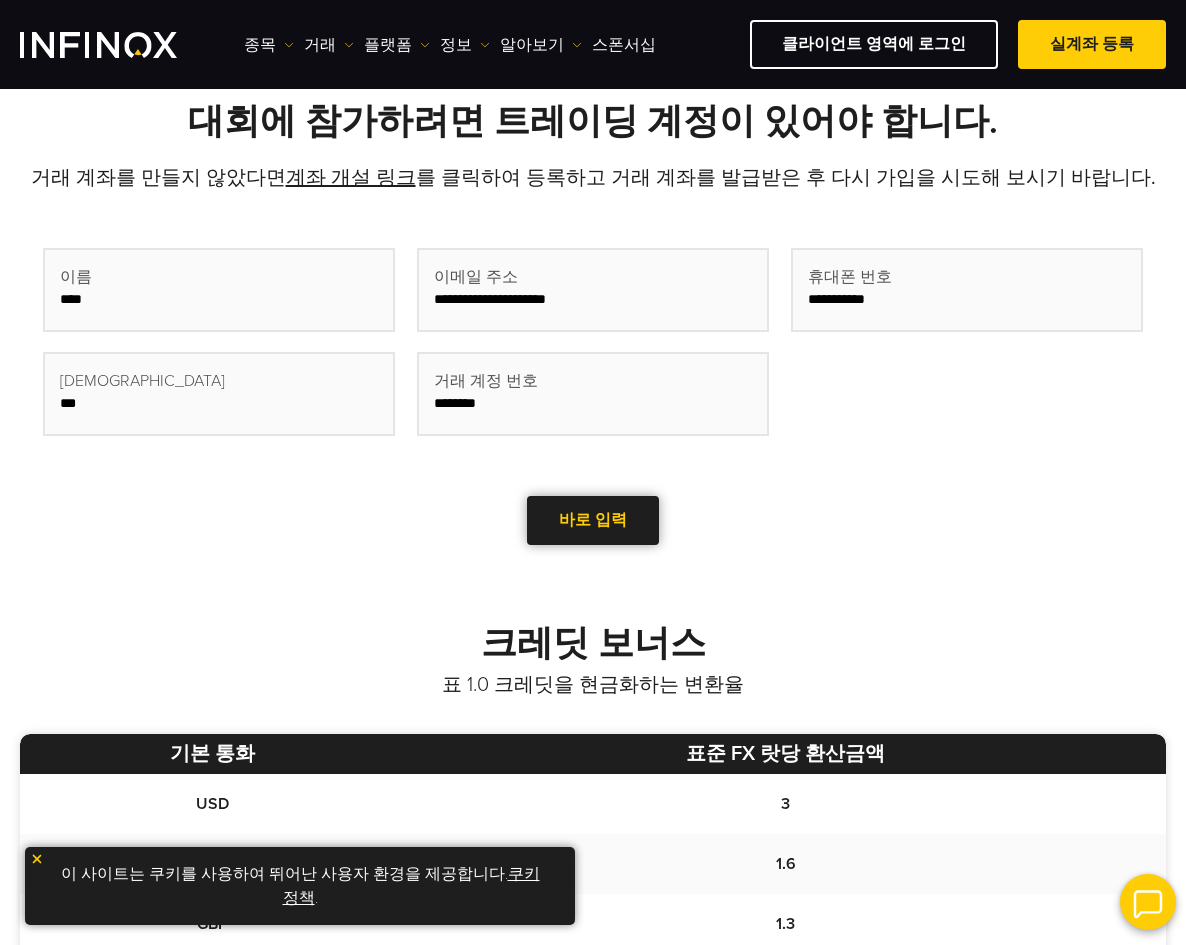 type on "********" 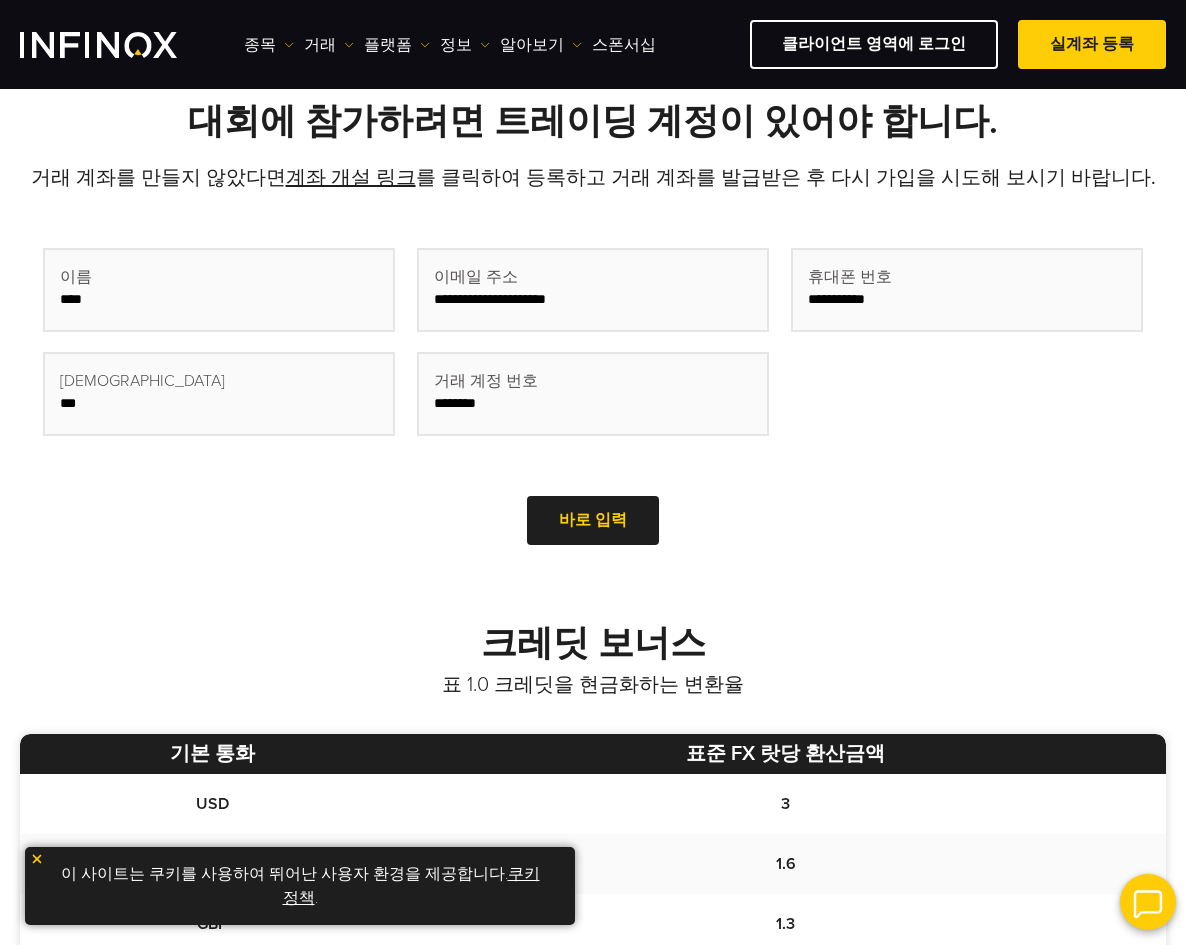 click on "**********" at bounding box center [967, 352] 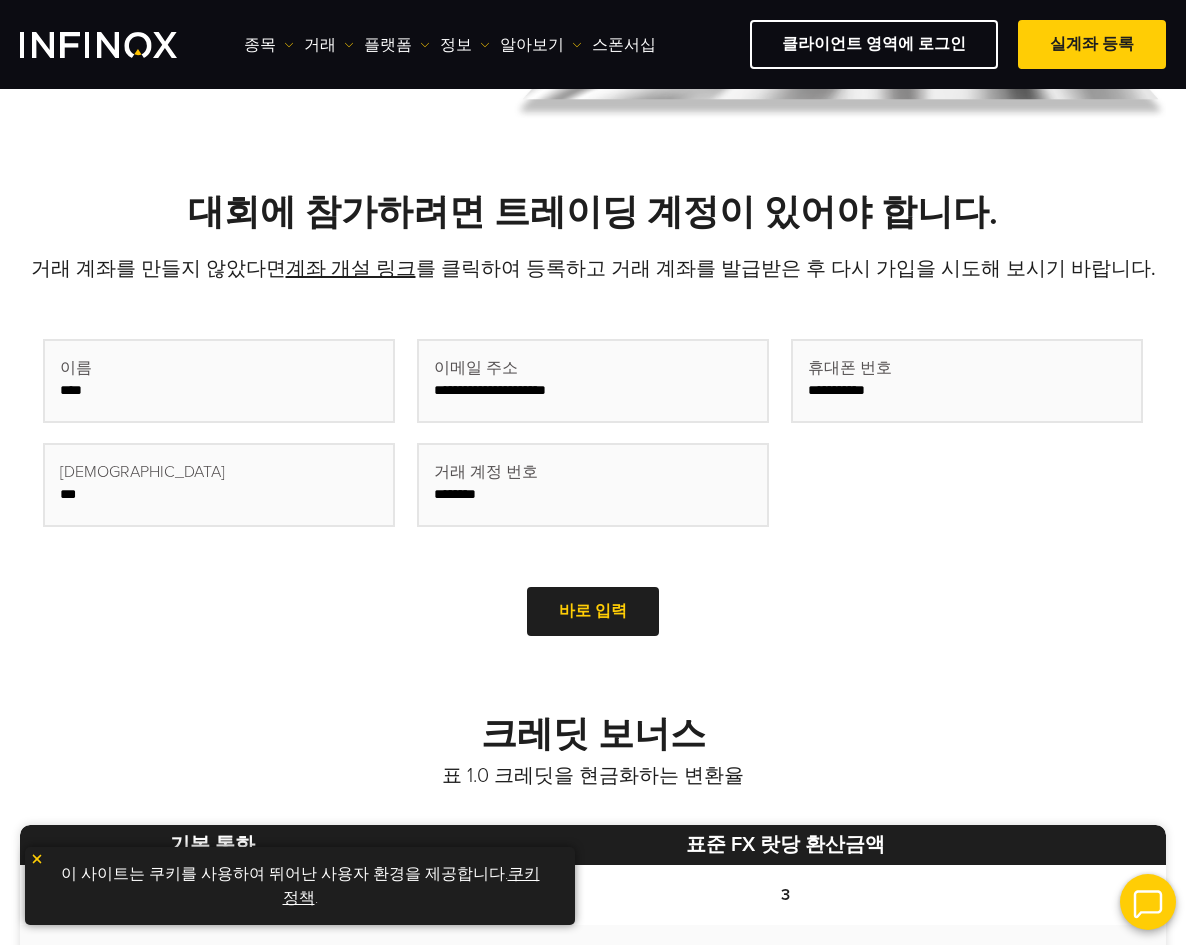 scroll, scrollTop: 400, scrollLeft: 0, axis: vertical 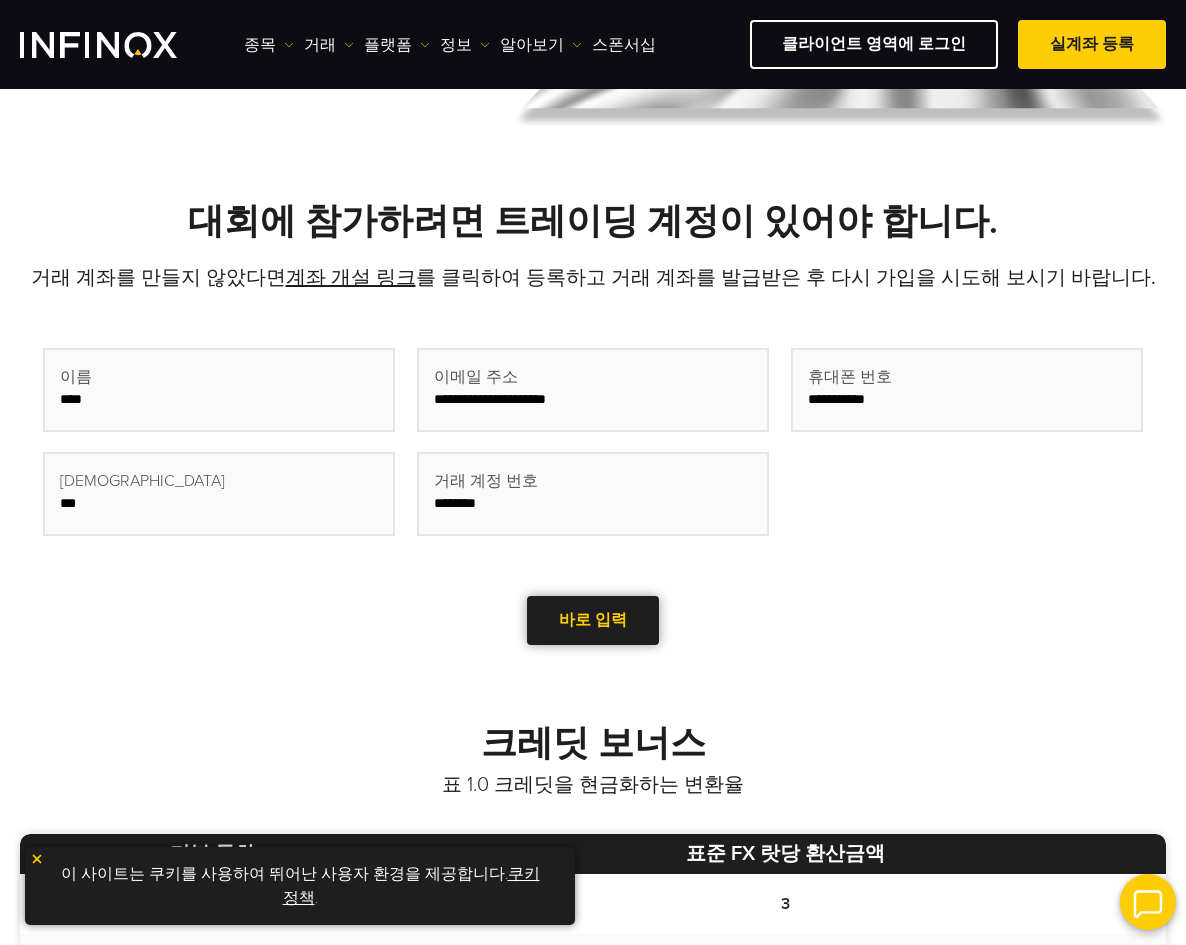 click at bounding box center [593, 620] 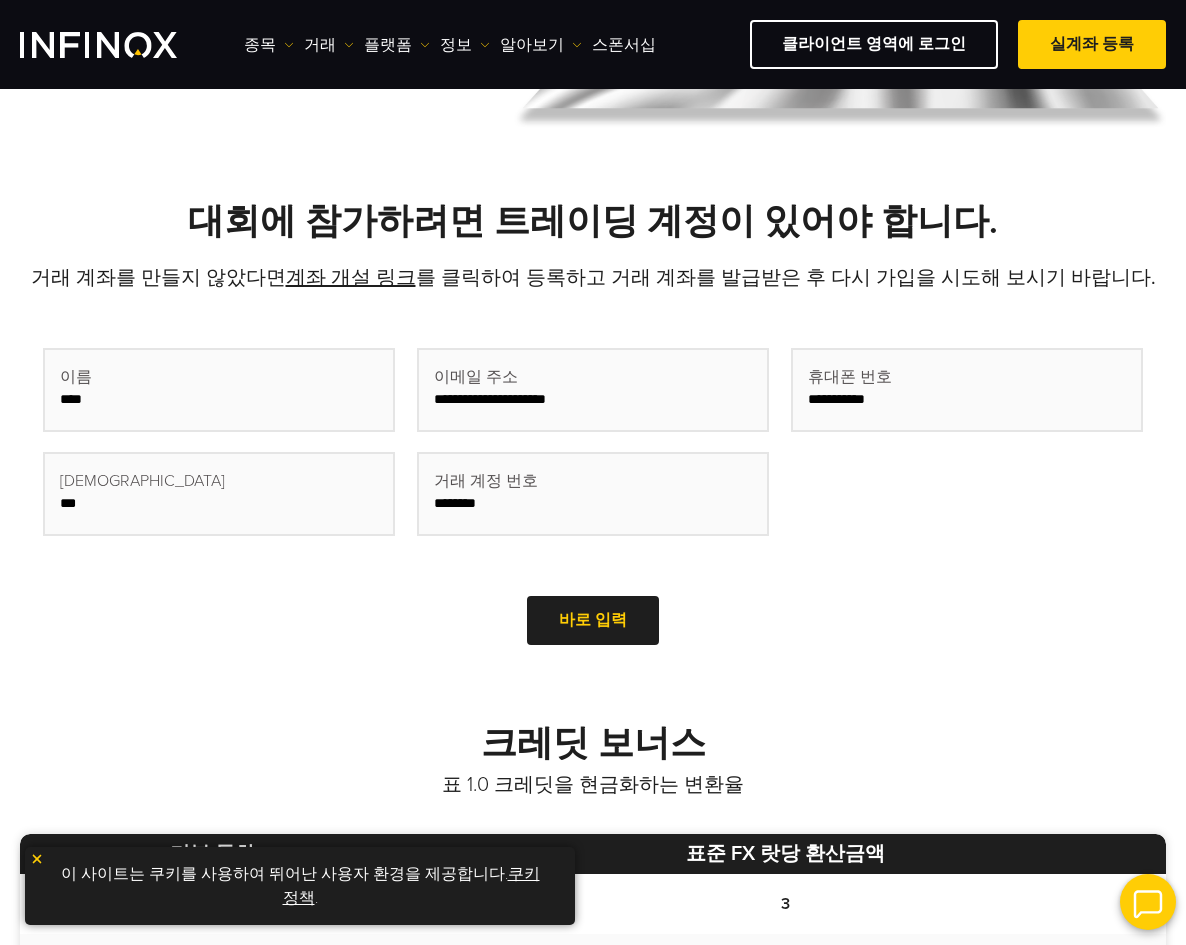 click on "***" at bounding box center (219, 494) 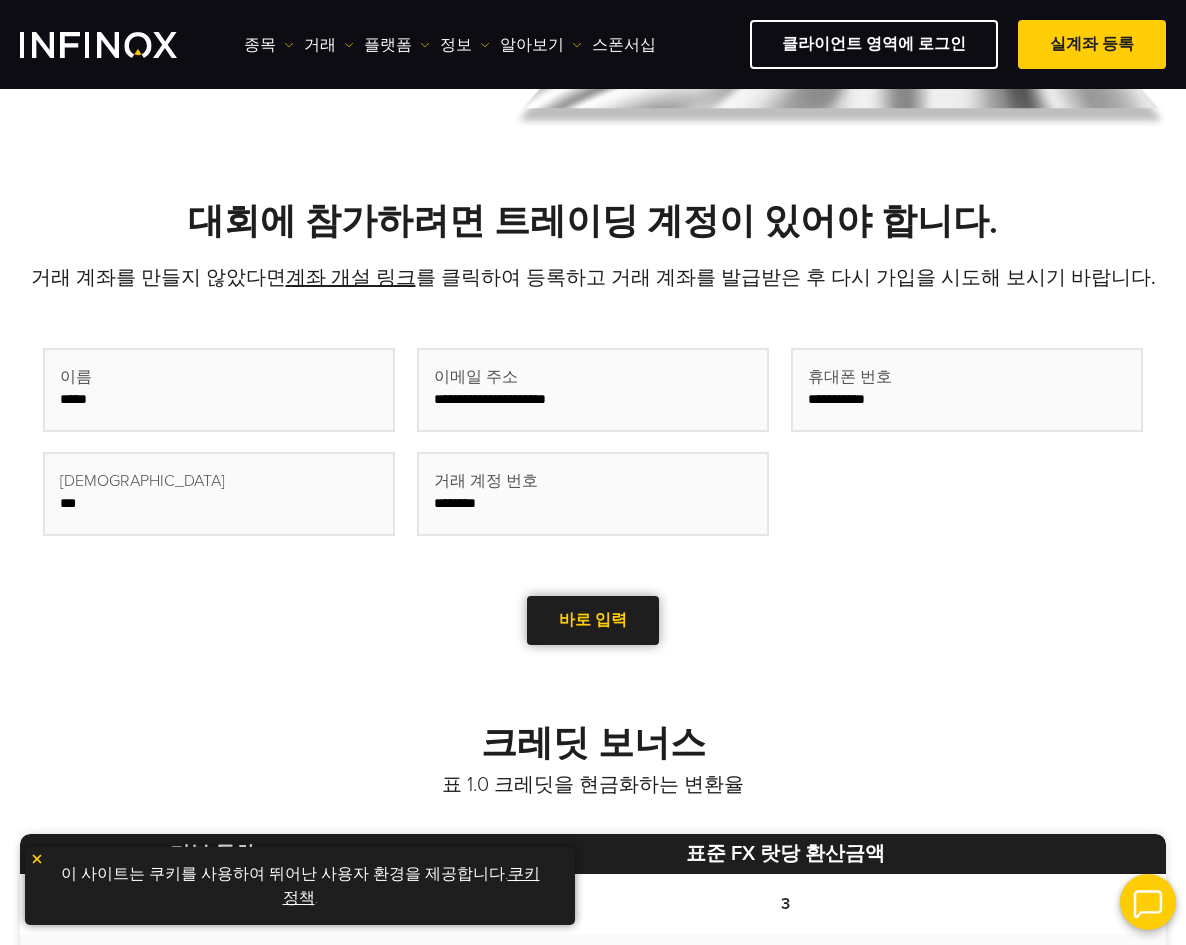 type on "****" 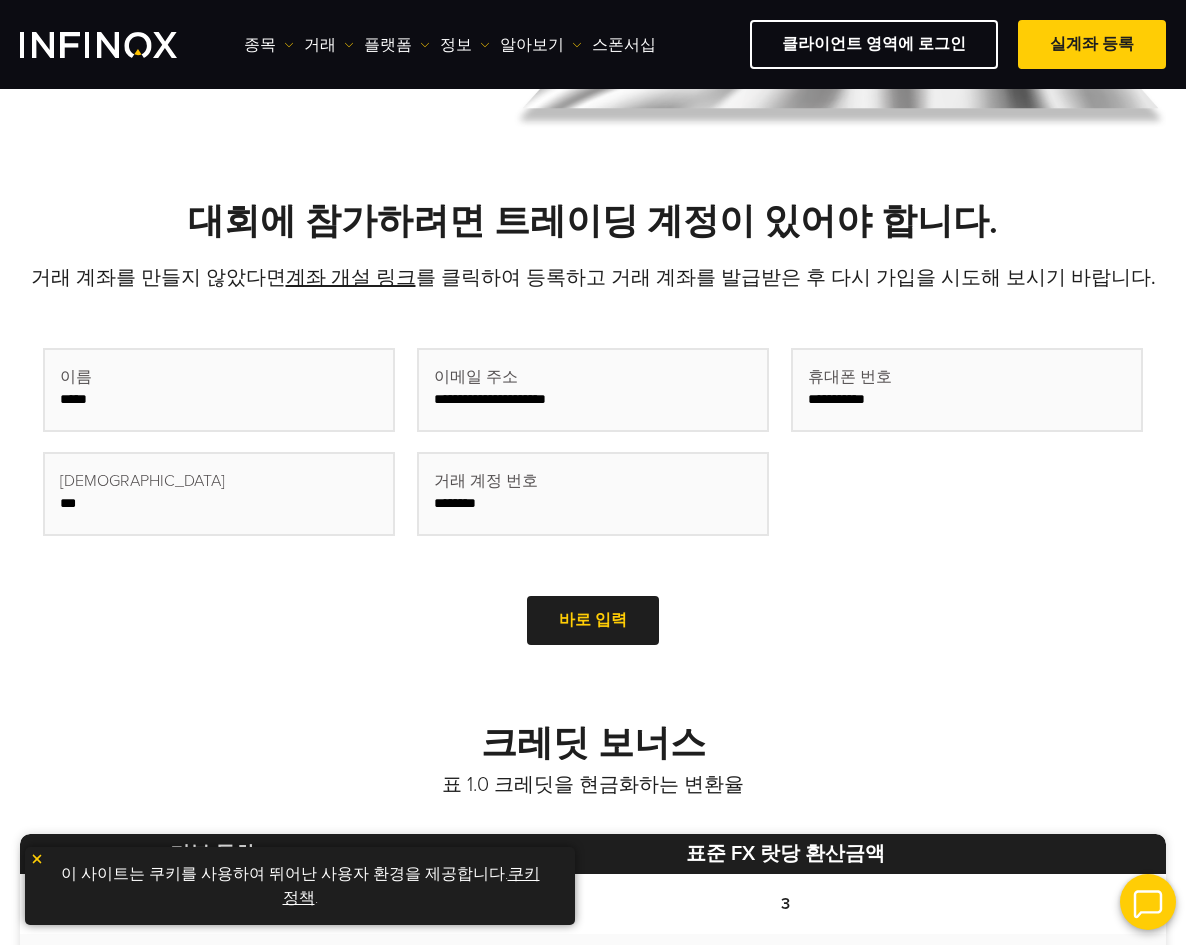 click at bounding box center [37, 859] 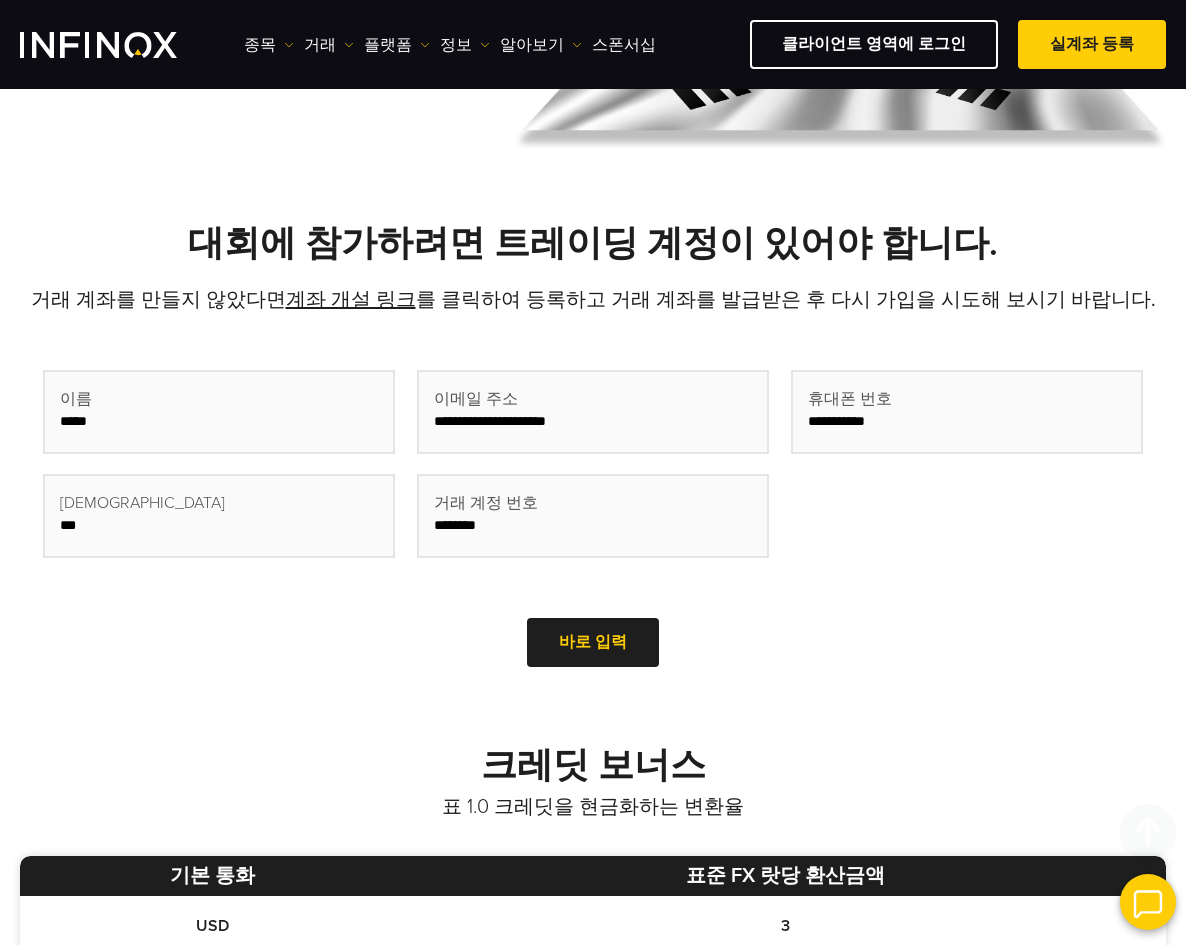 scroll, scrollTop: 200, scrollLeft: 0, axis: vertical 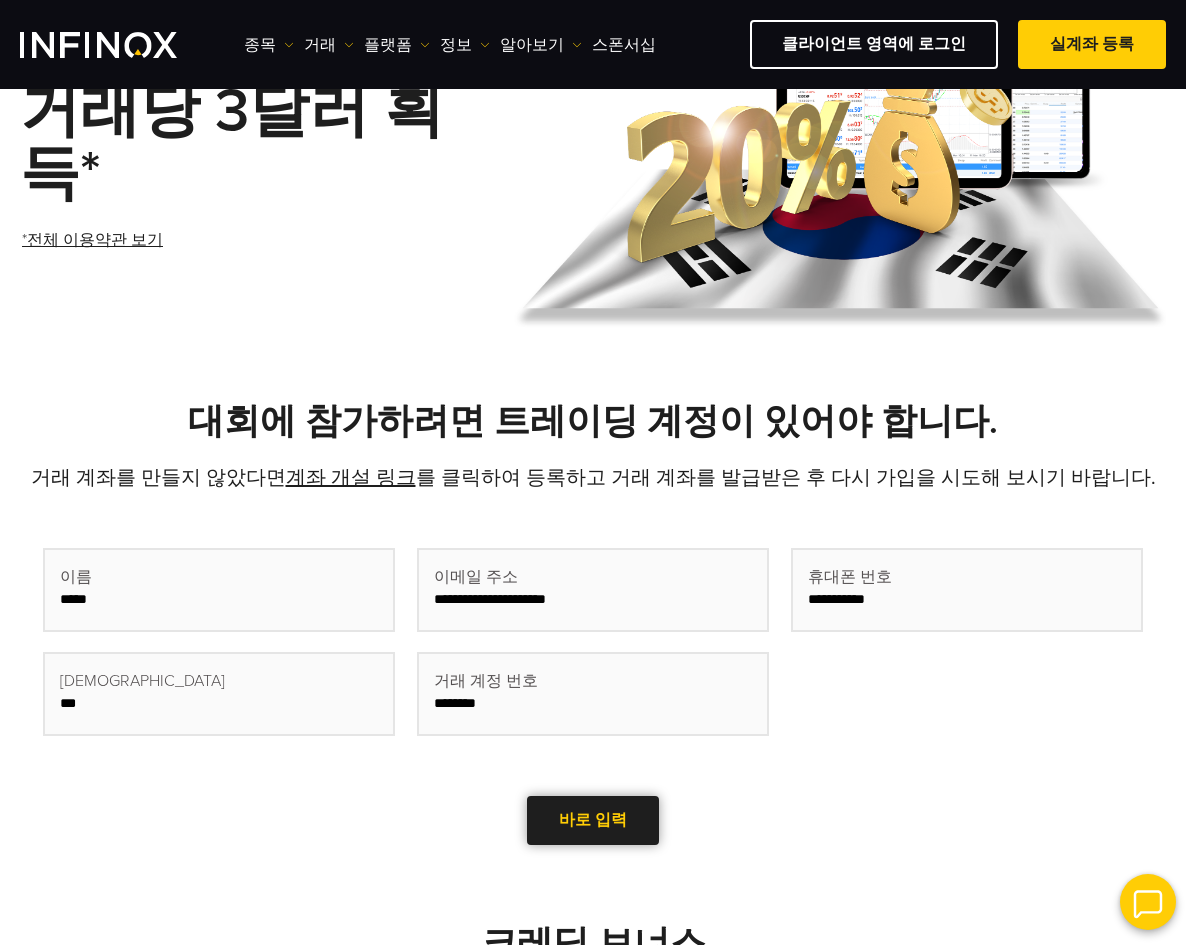 click on "바로 입력" at bounding box center [593, 820] 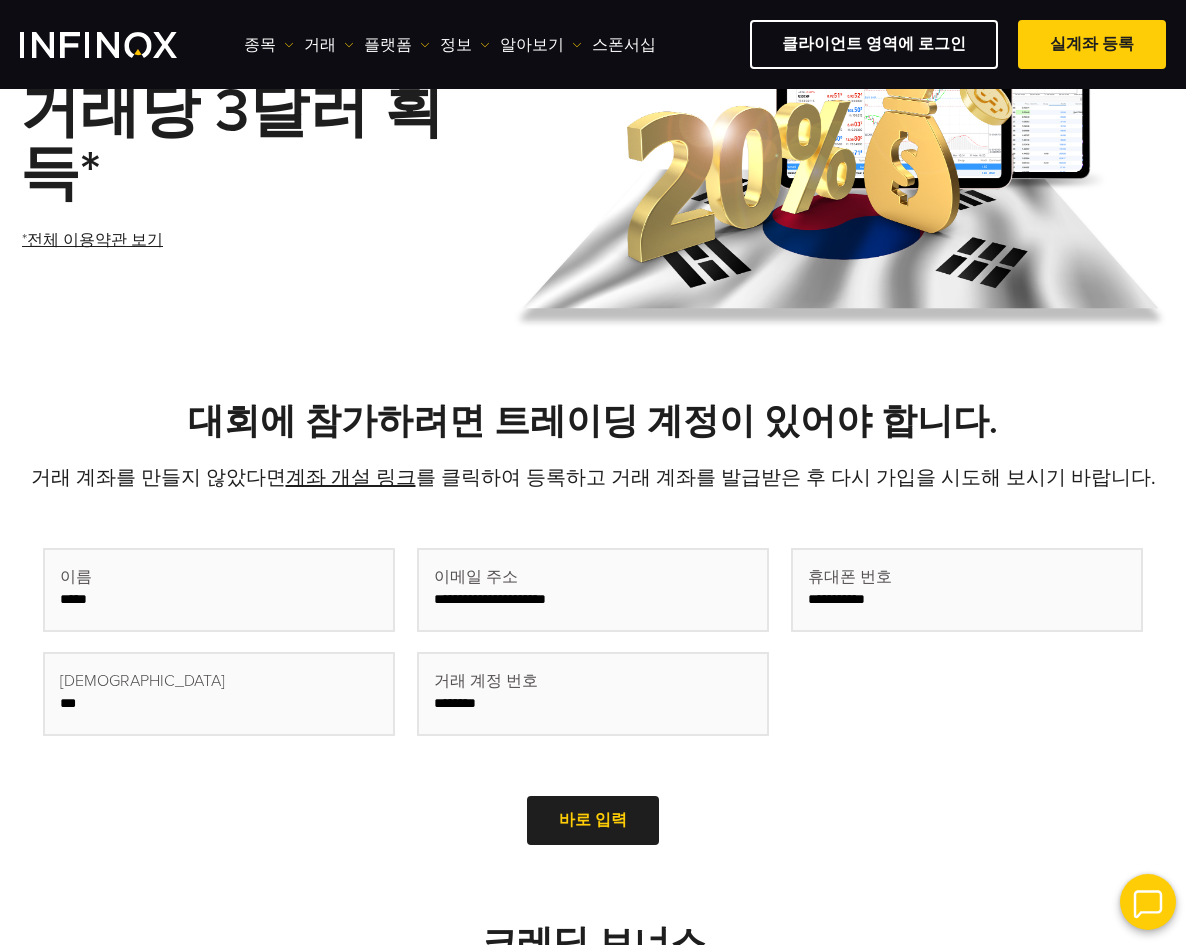 click on "바로 입력" at bounding box center (593, 820) 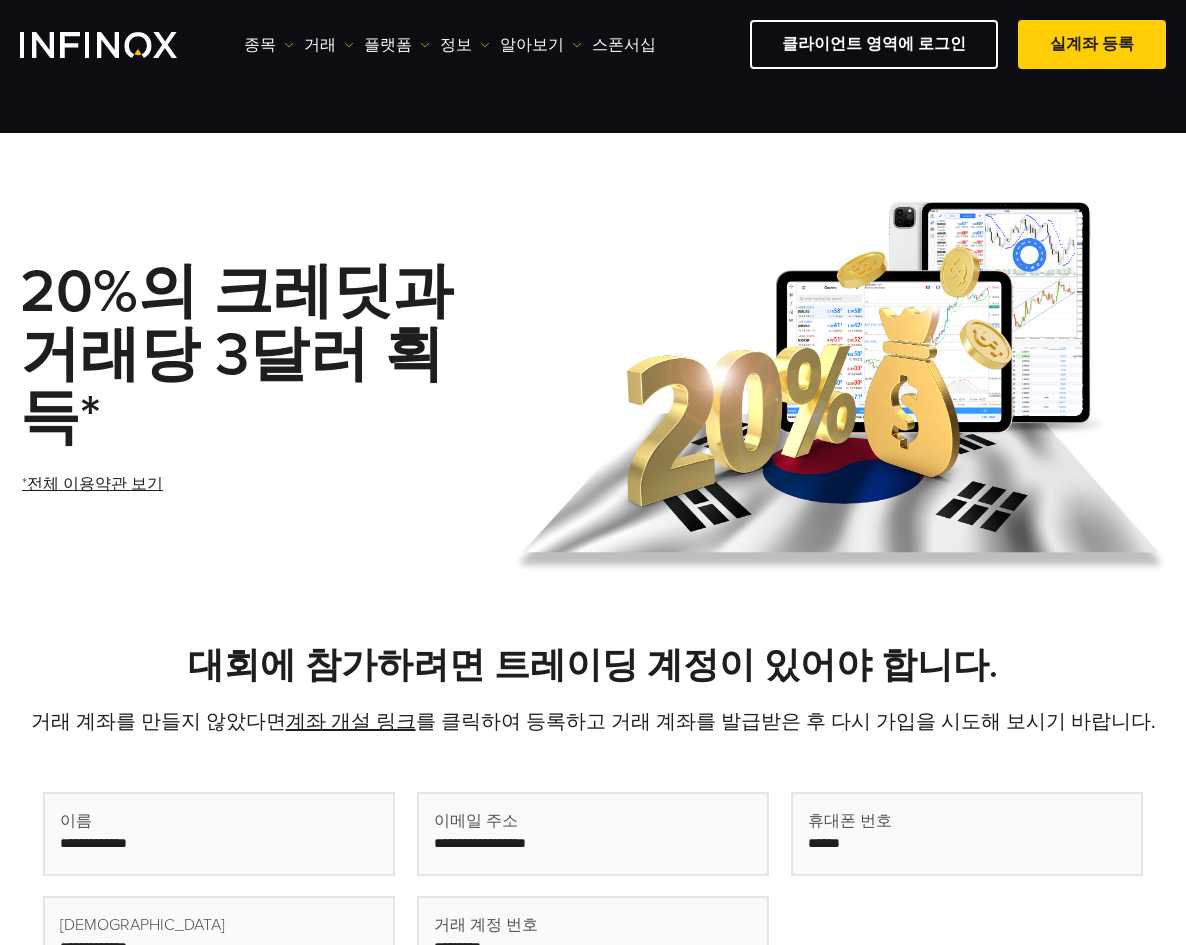 scroll, scrollTop: 317, scrollLeft: 0, axis: vertical 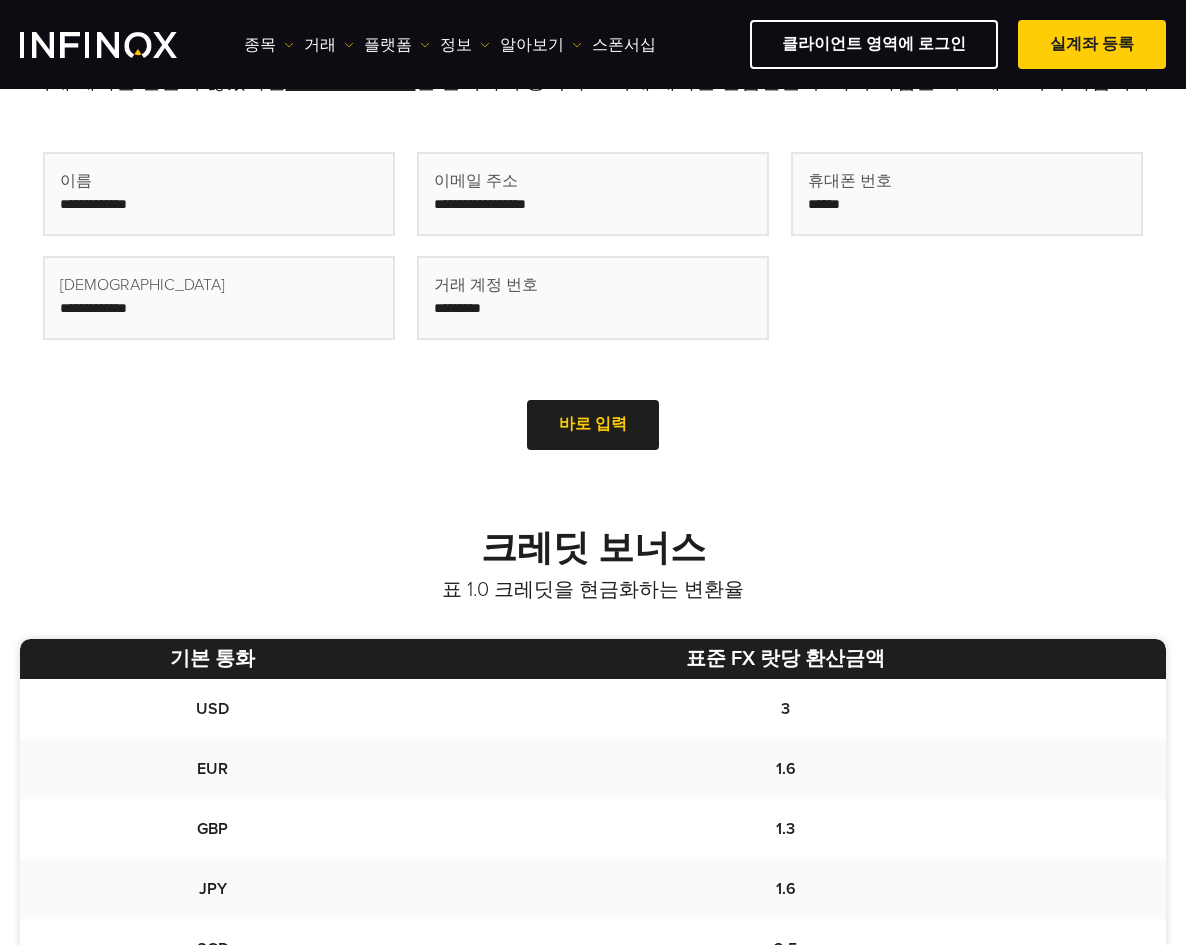 click at bounding box center (219, 194) 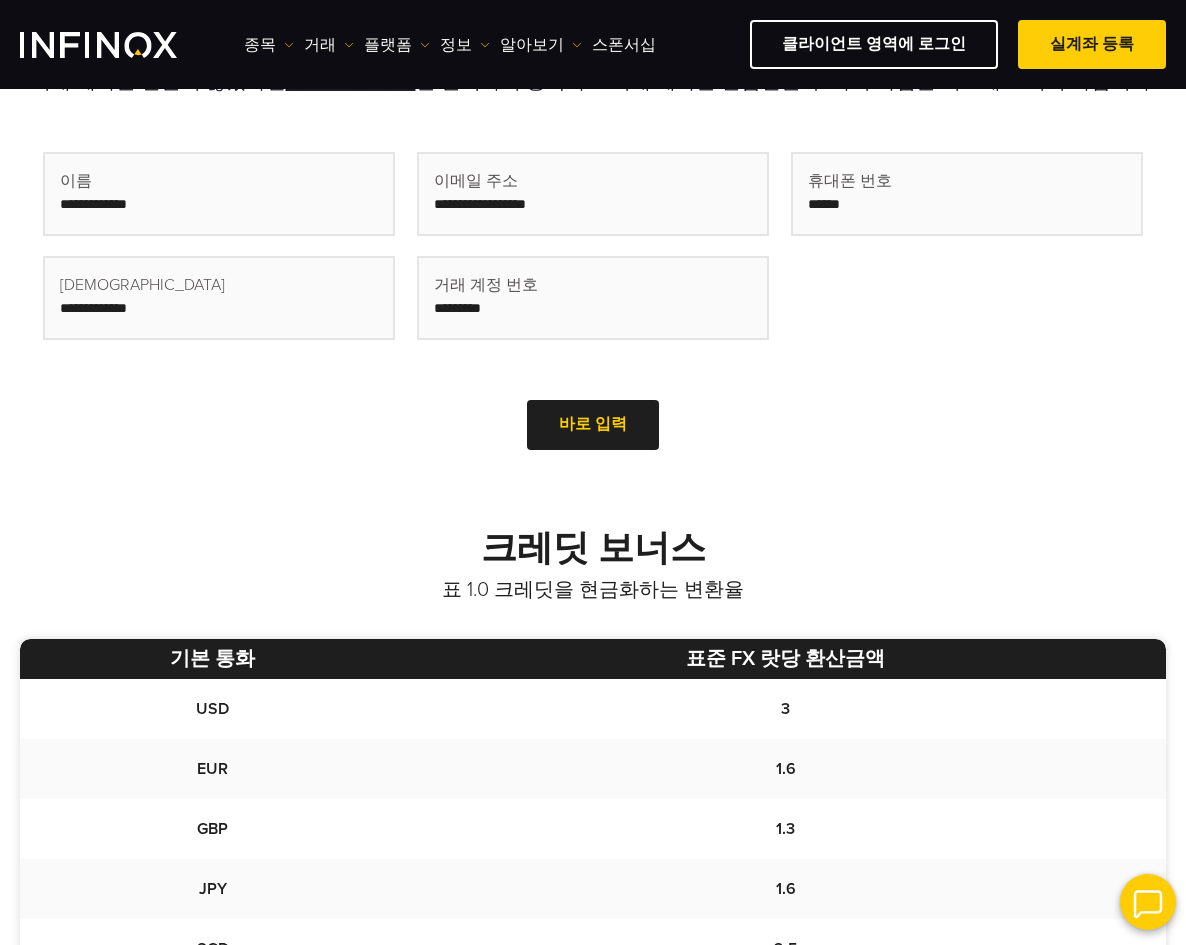 click at bounding box center [219, 194] 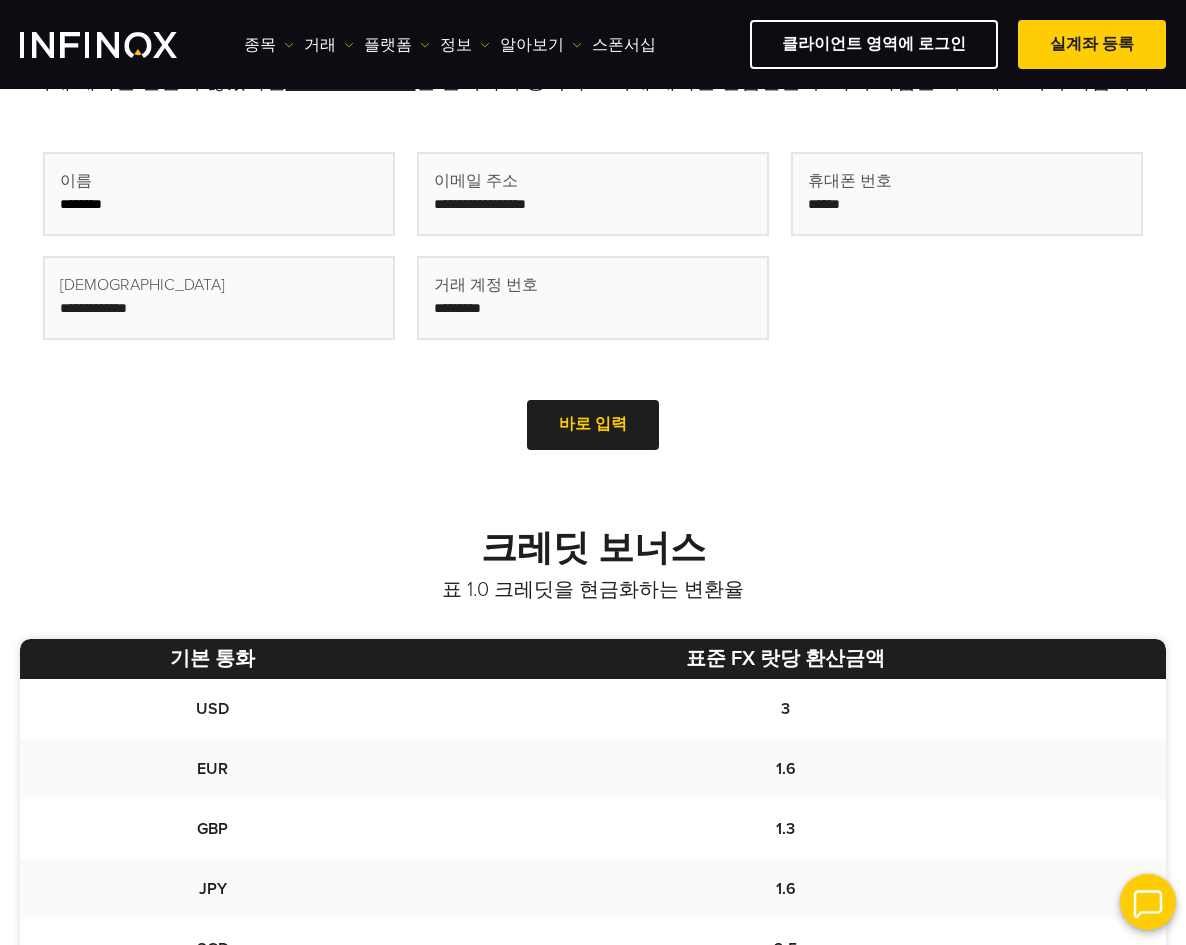 drag, startPoint x: 196, startPoint y: 218, endPoint x: 87, endPoint y: 209, distance: 109.370926 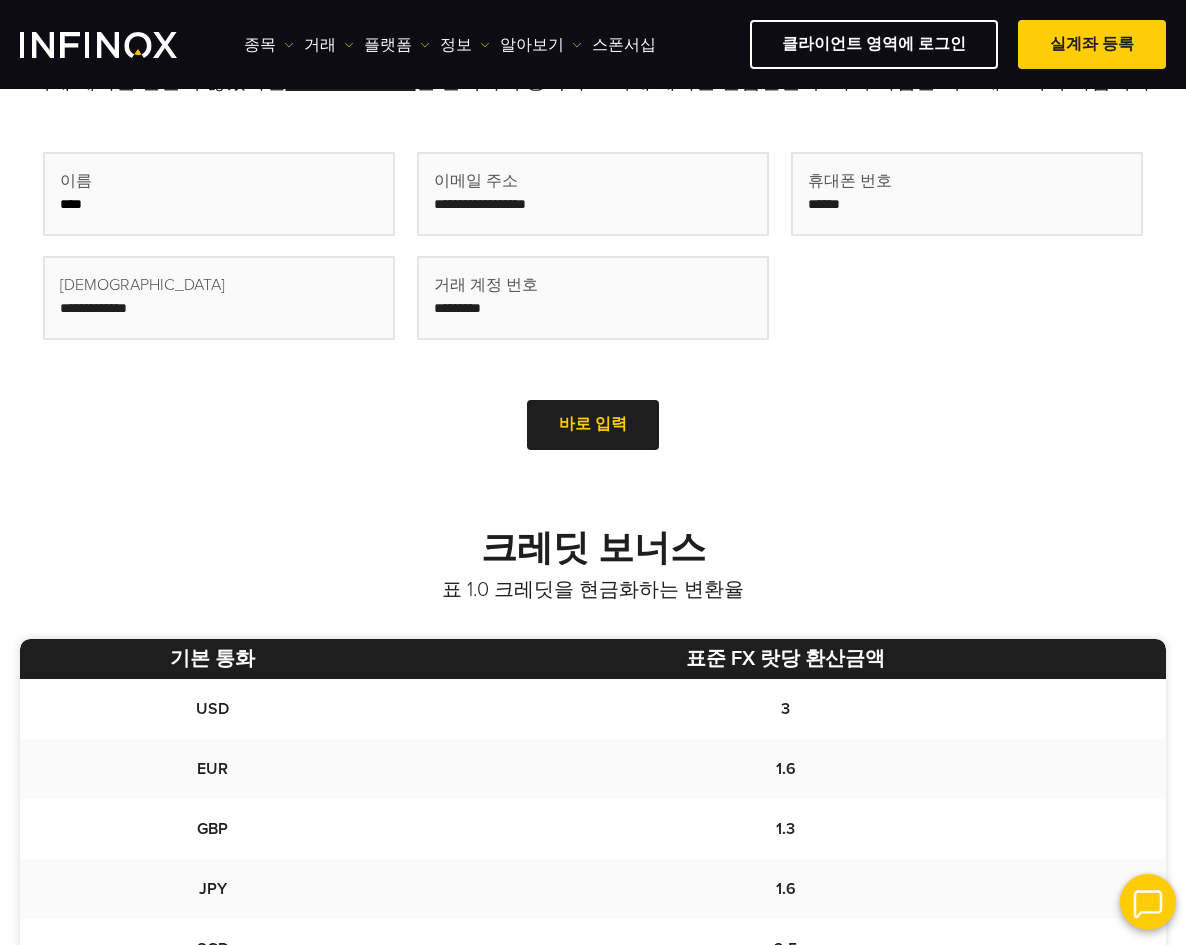 type on "****" 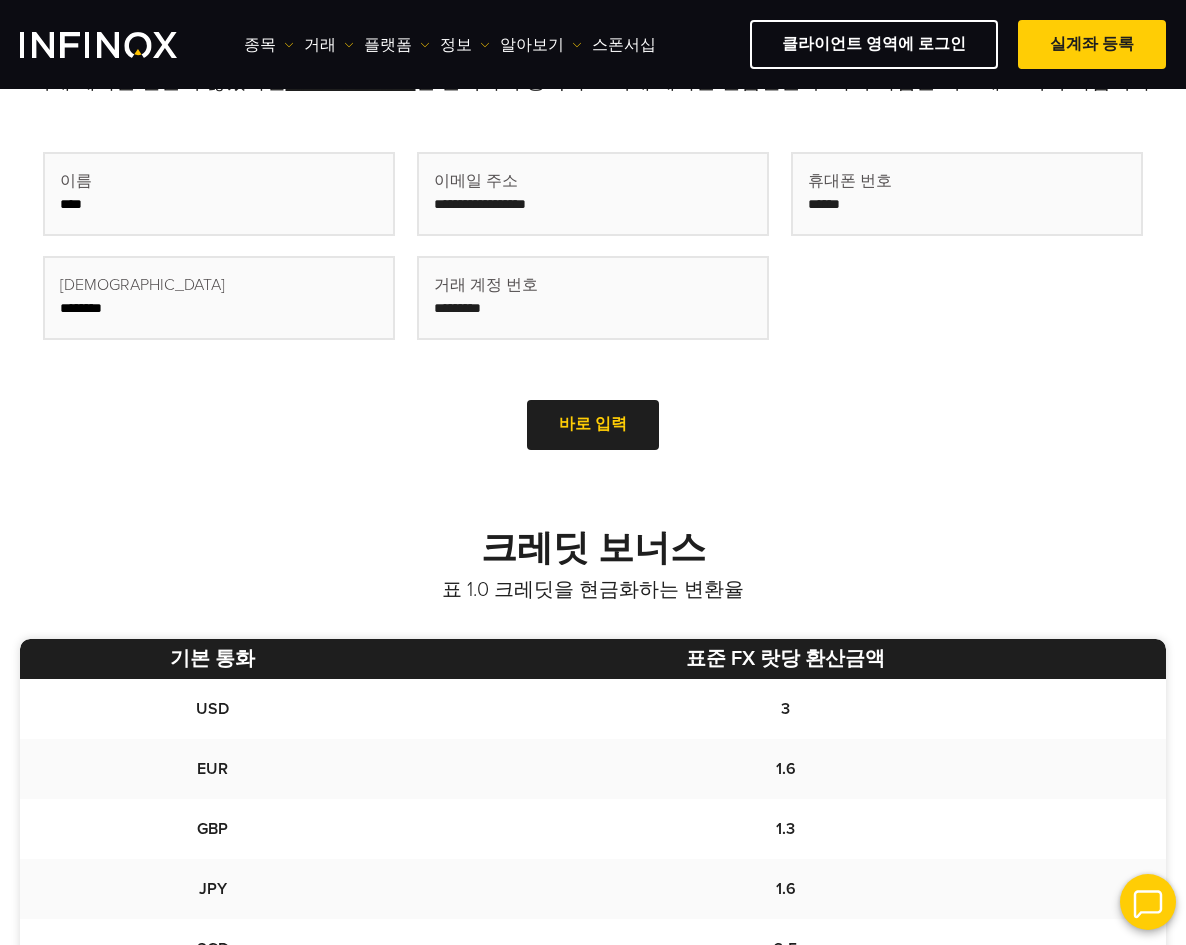 drag, startPoint x: 90, startPoint y: 307, endPoint x: 2, endPoint y: 298, distance: 88.45903 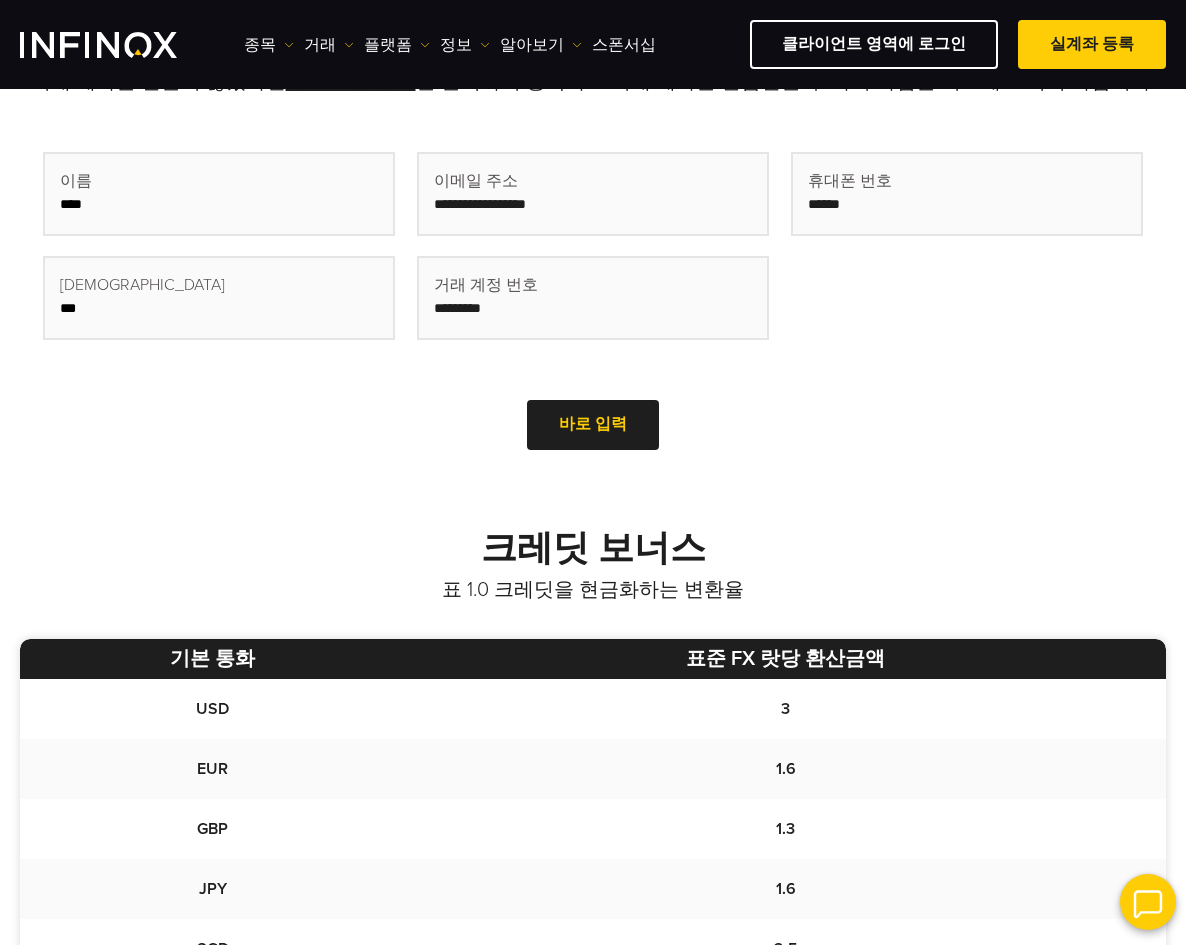 type on "***" 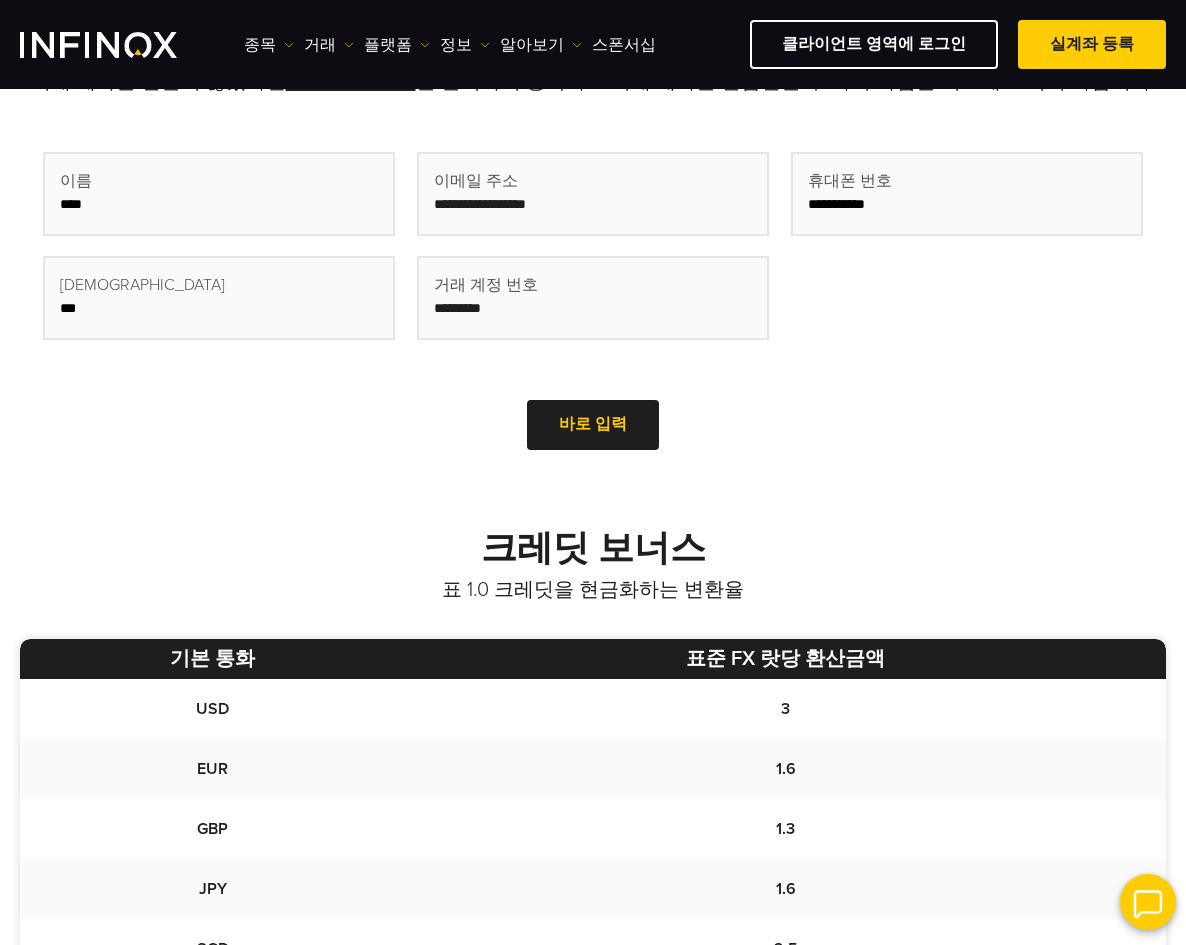 type on "**********" 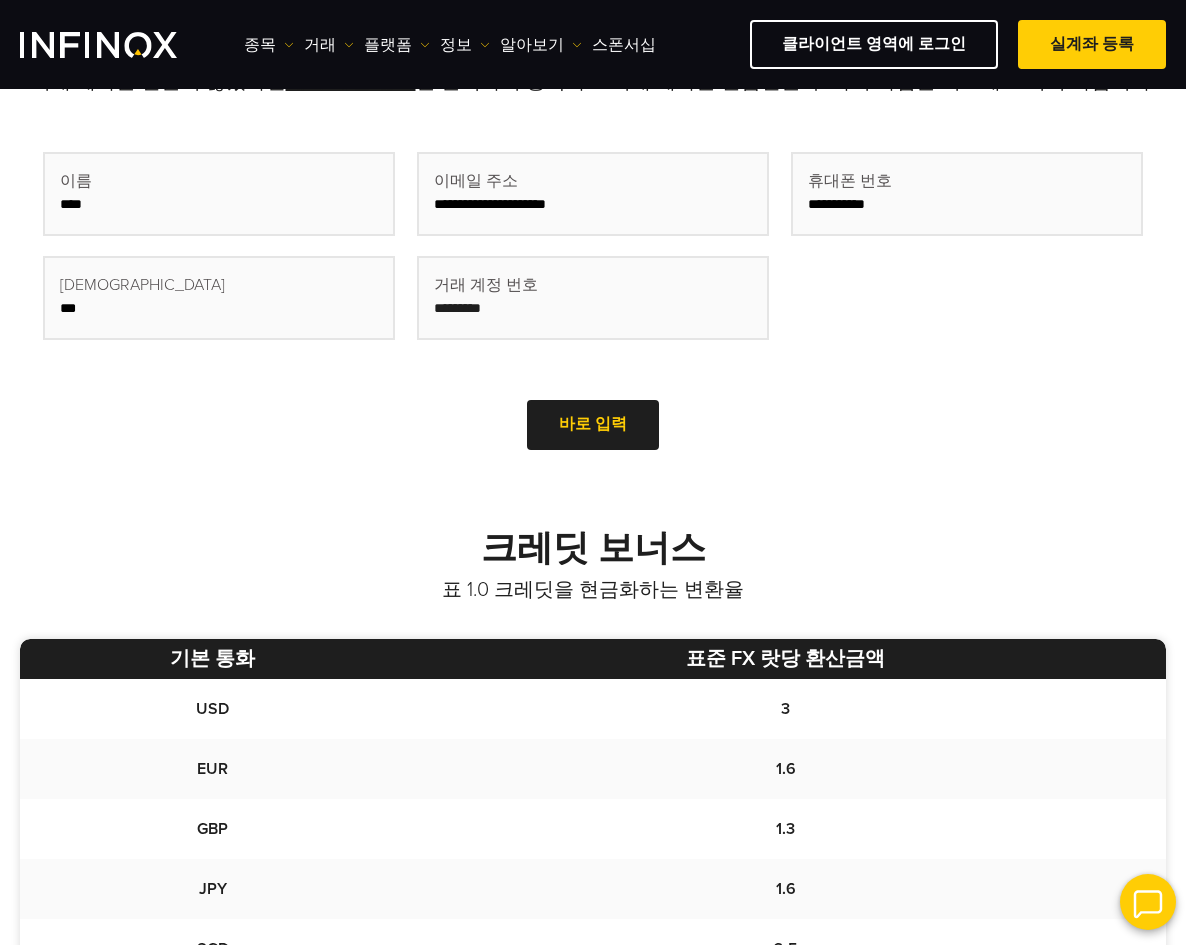 type on "**********" 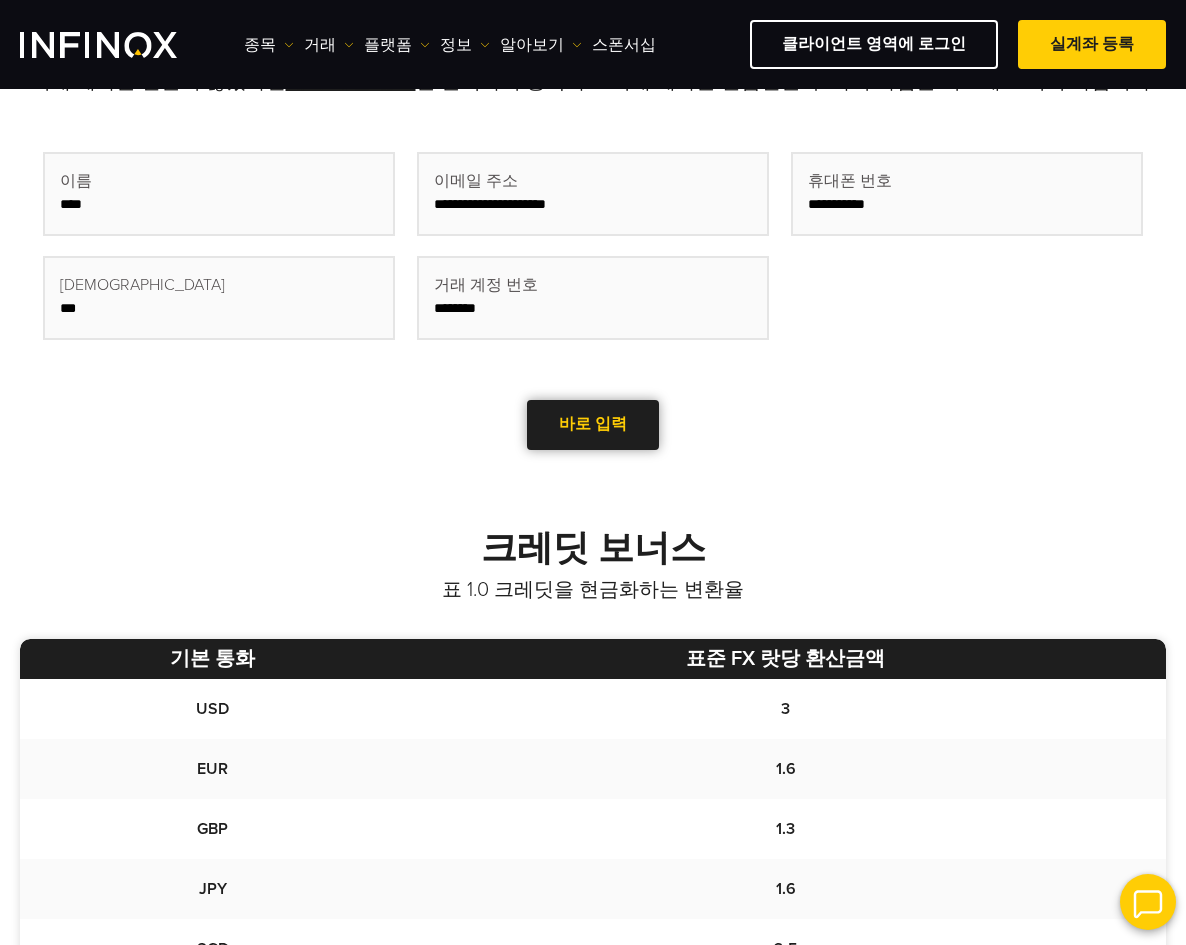 type on "********" 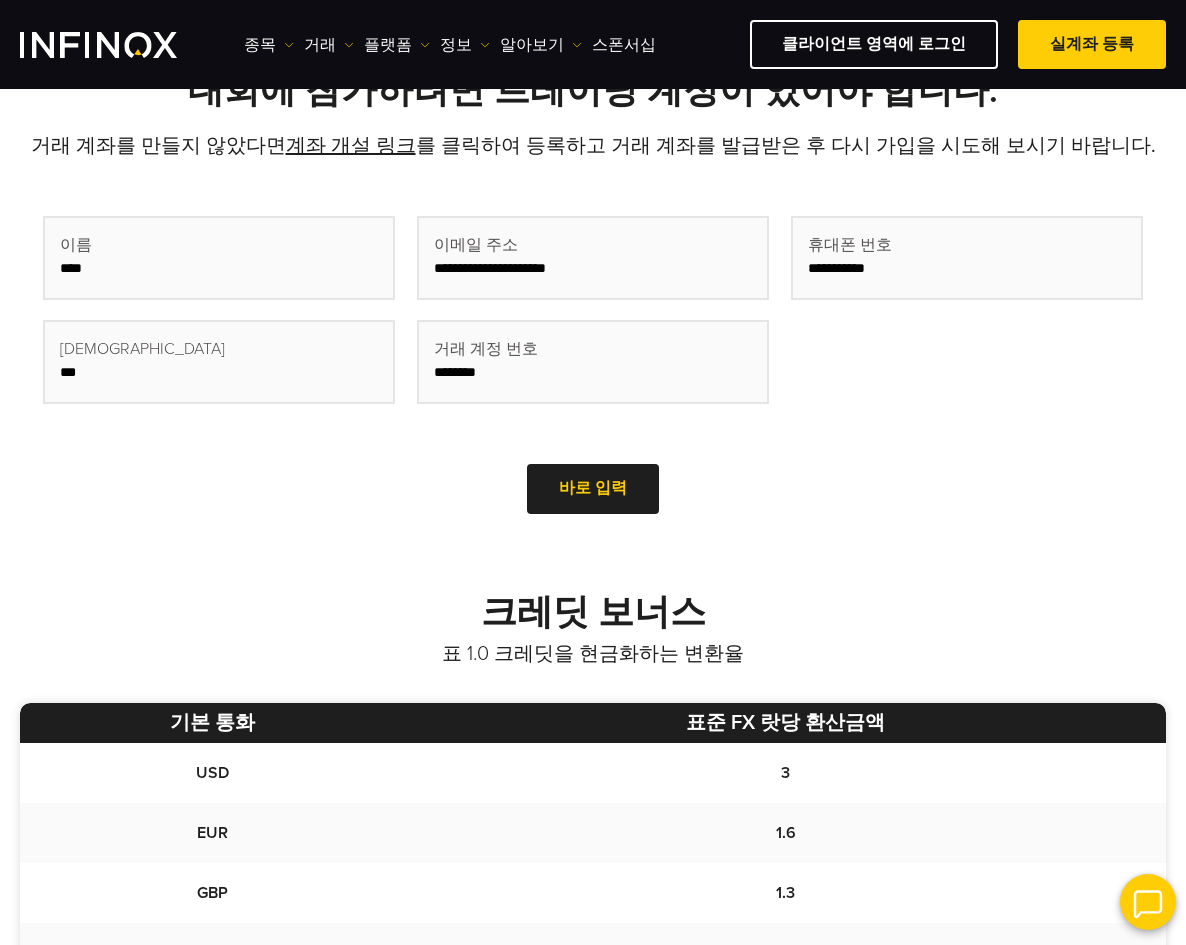 scroll, scrollTop: 500, scrollLeft: 0, axis: vertical 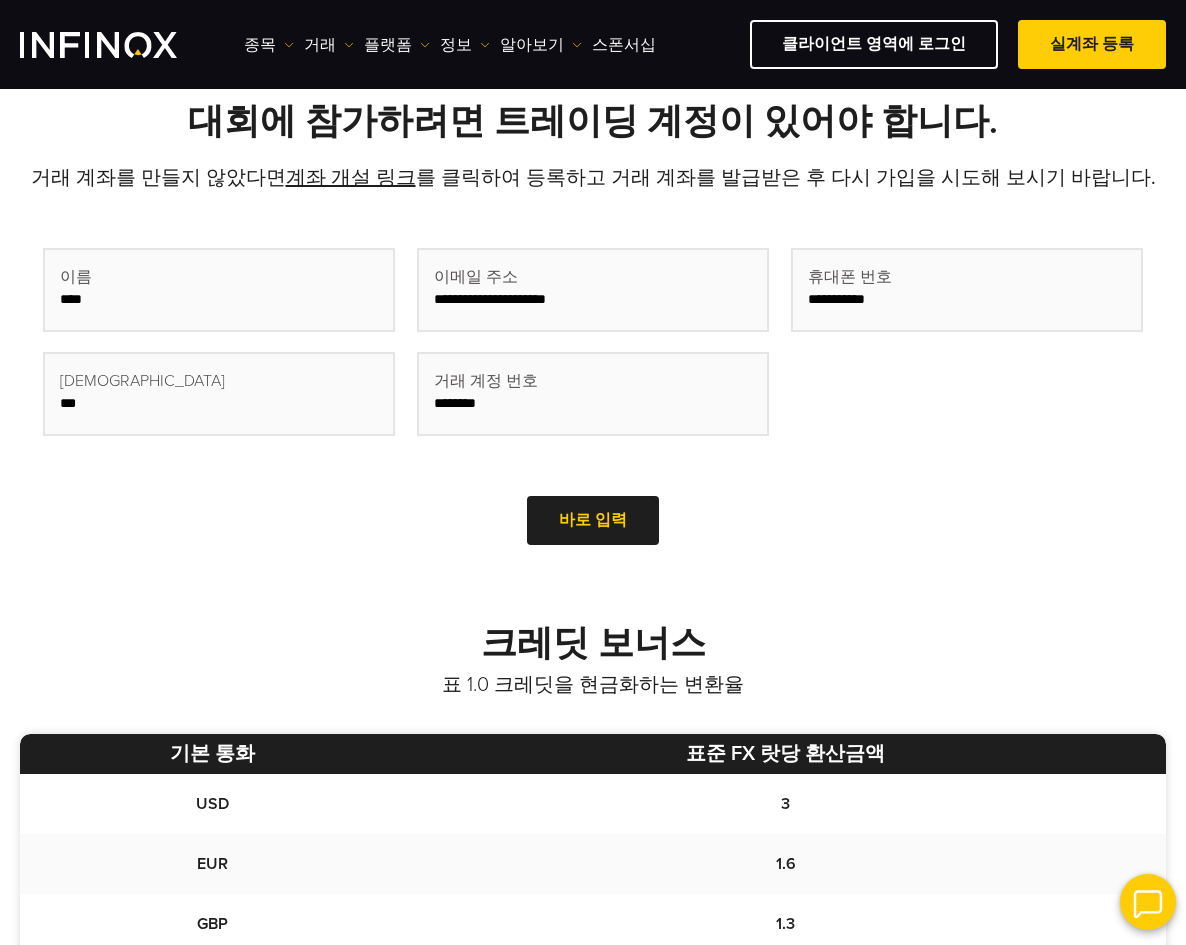 click on "바로 입력" at bounding box center [593, 520] 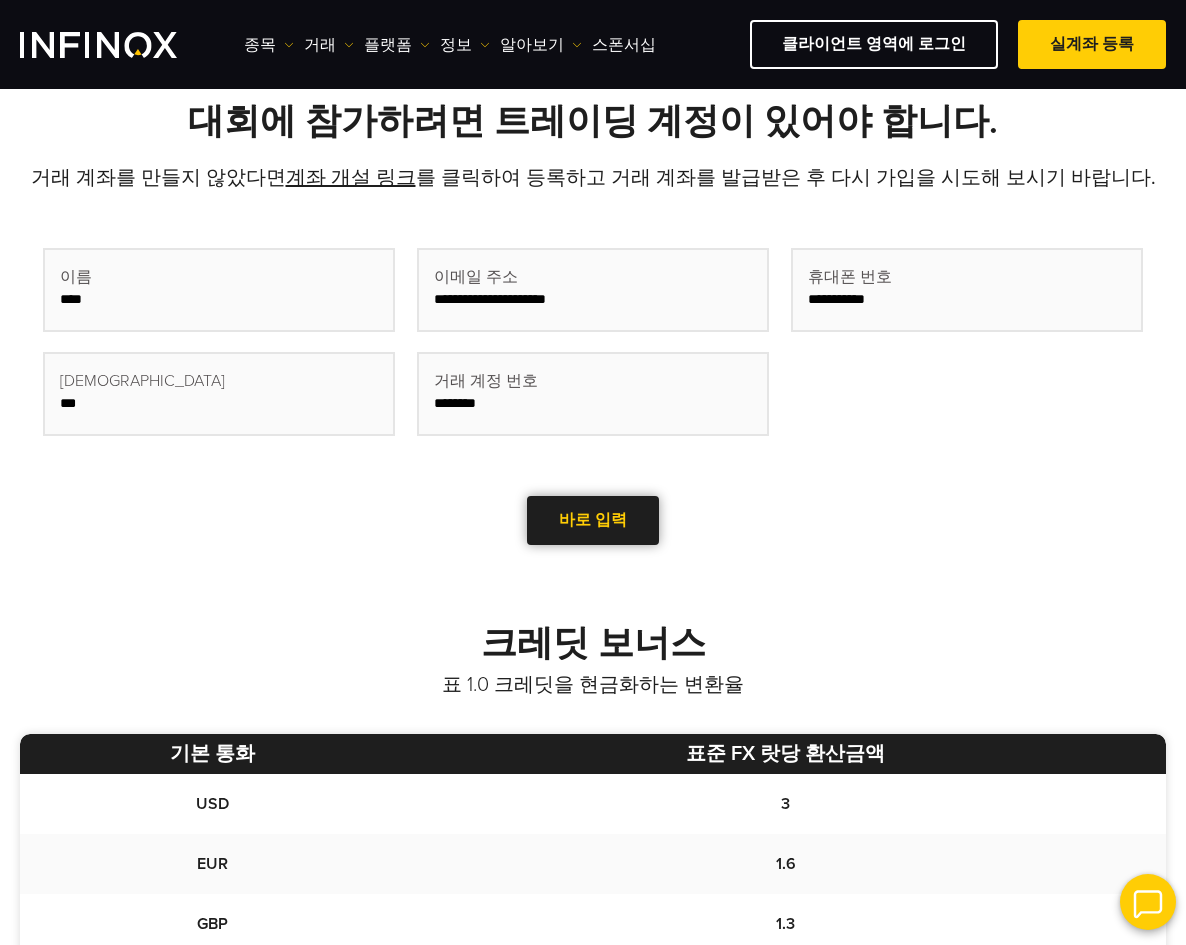 click at bounding box center [593, 520] 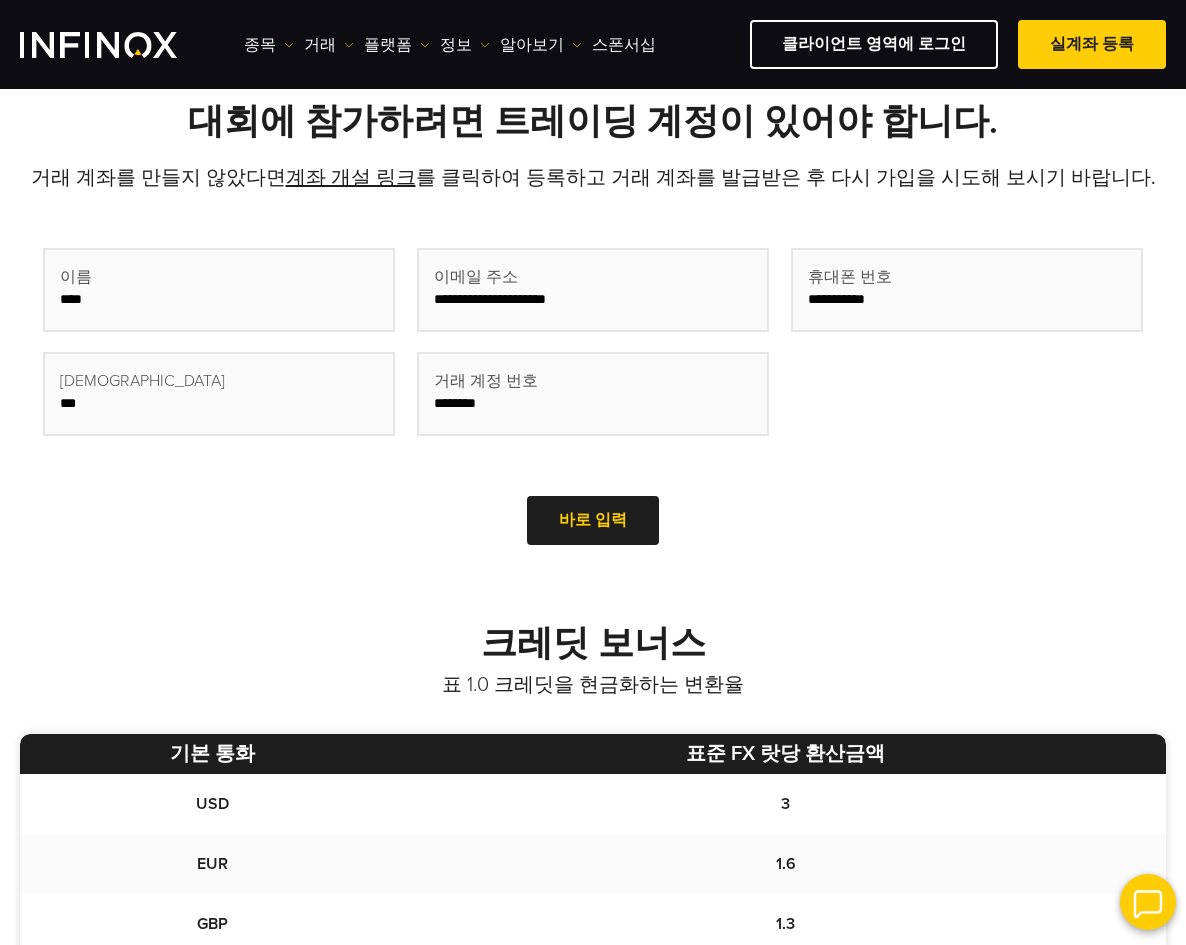 scroll, scrollTop: 0, scrollLeft: 0, axis: both 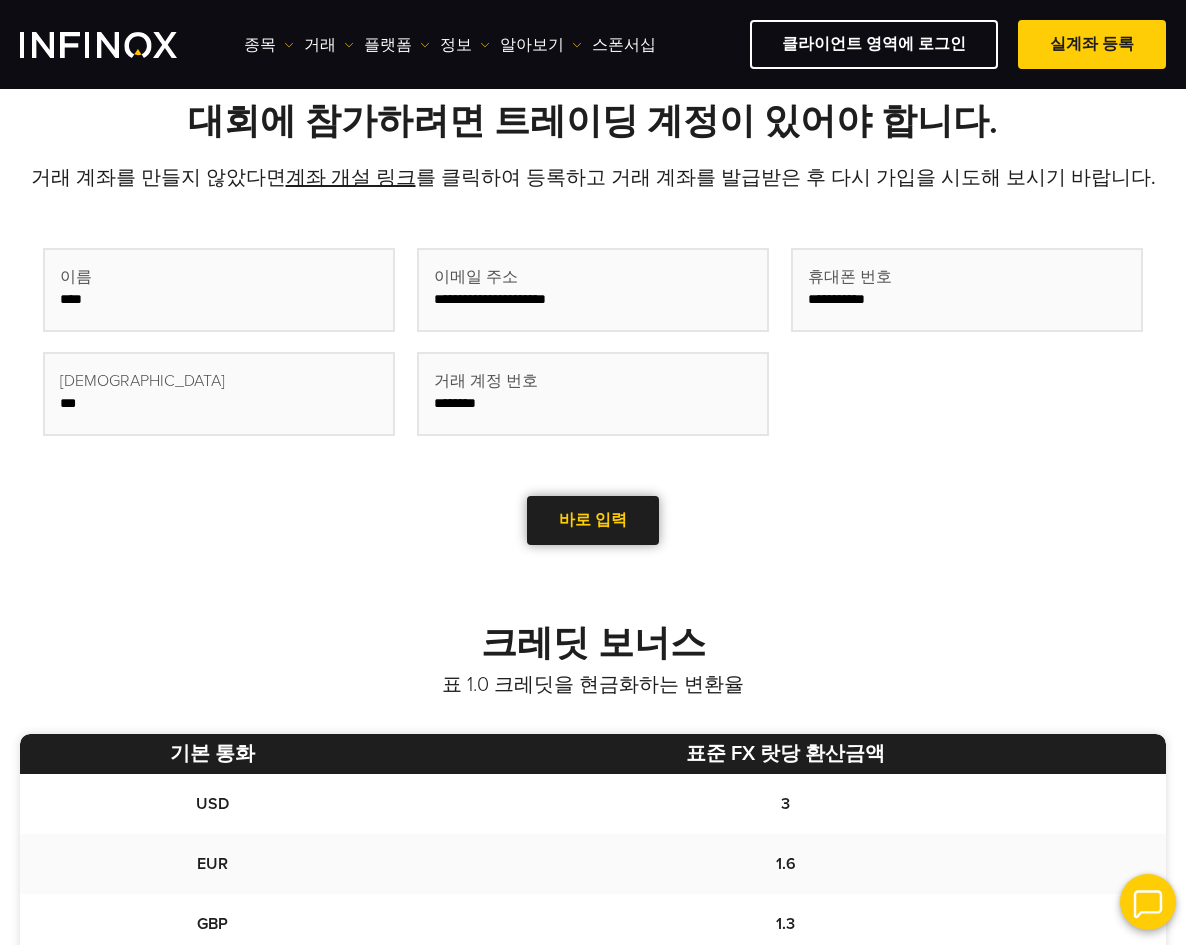 click on "바로 입력" at bounding box center [593, 520] 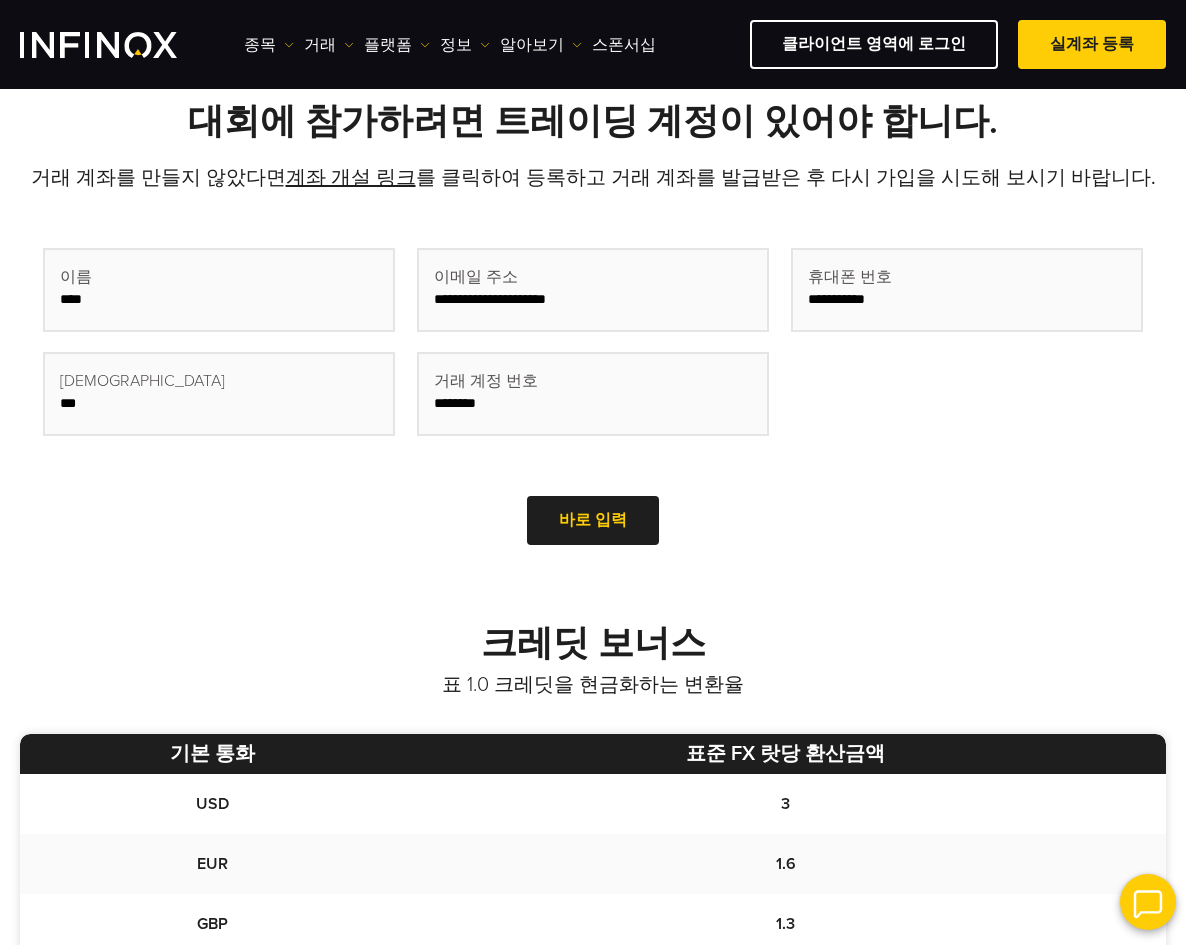 drag, startPoint x: 595, startPoint y: 508, endPoint x: 1187, endPoint y: 471, distance: 593.15515 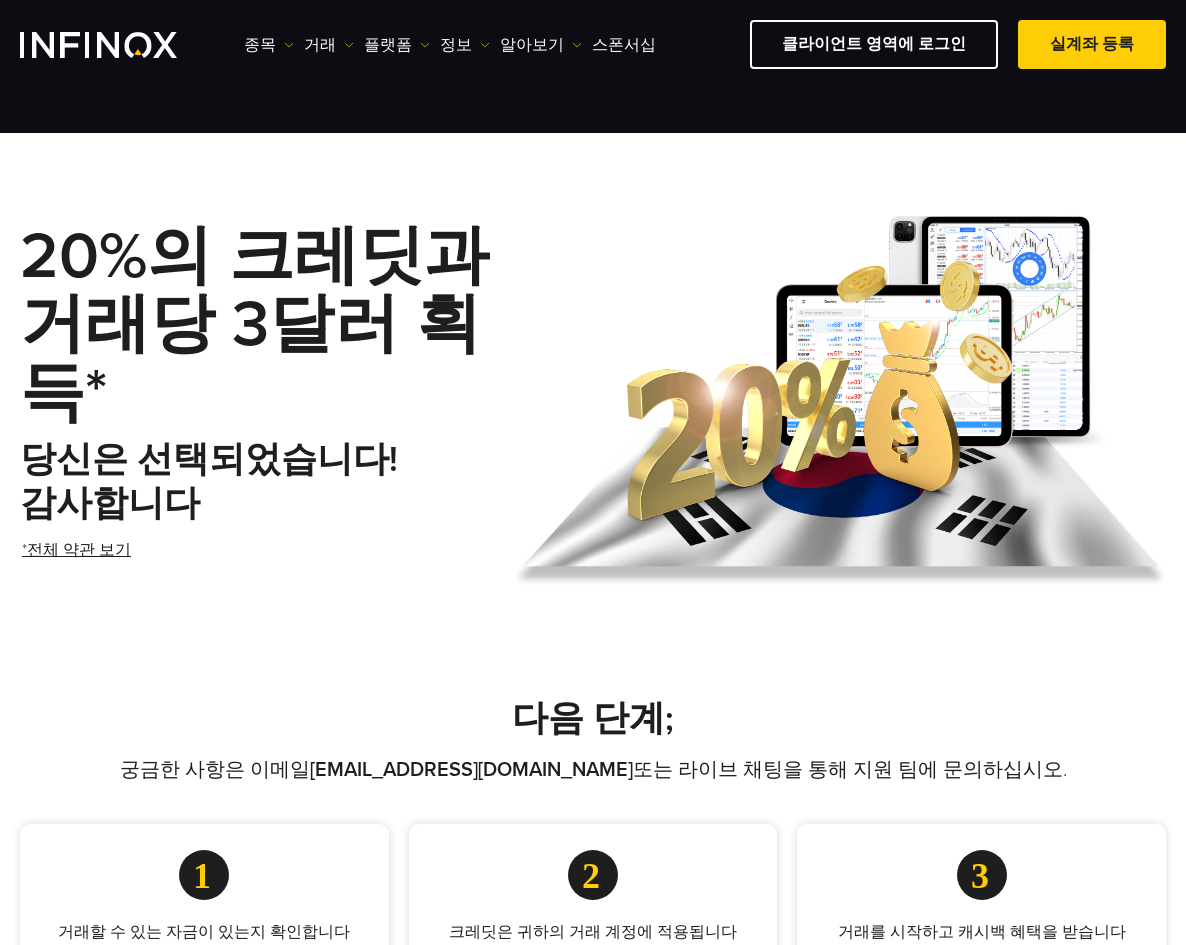 scroll, scrollTop: 400, scrollLeft: 0, axis: vertical 